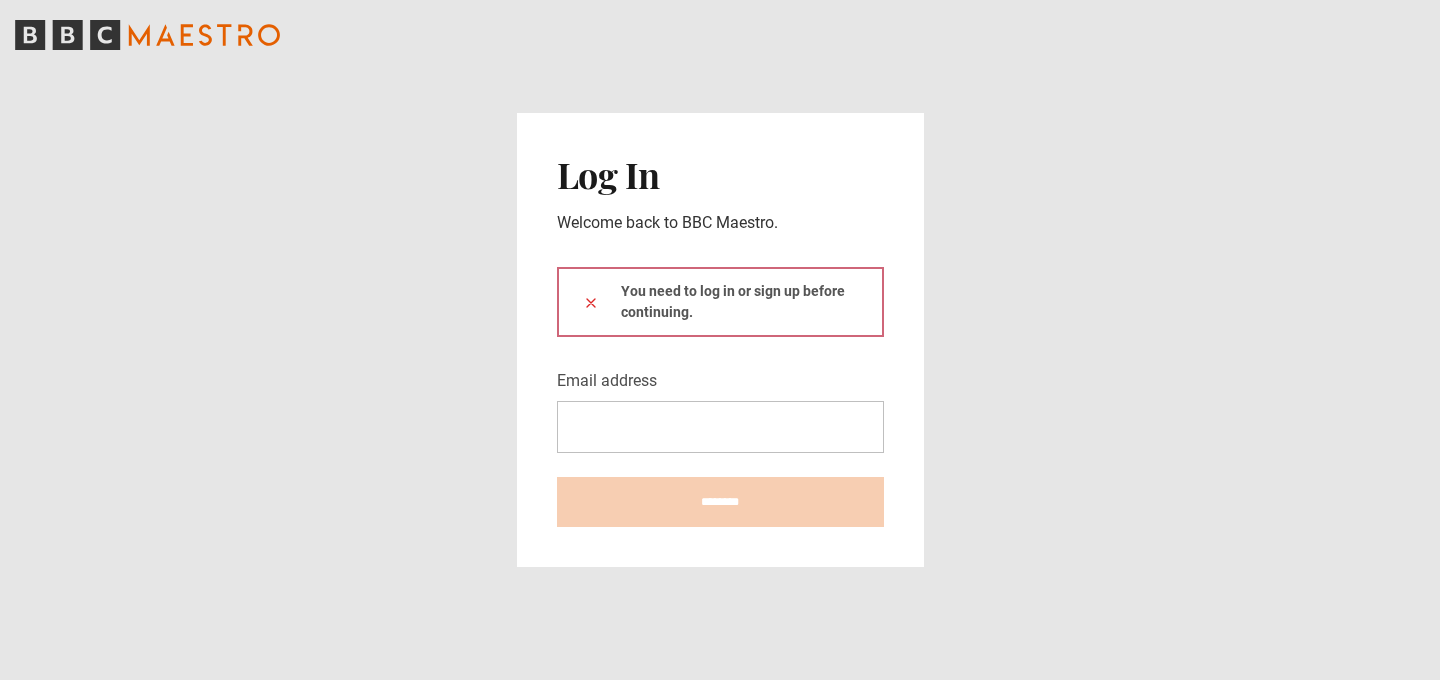 scroll, scrollTop: 0, scrollLeft: 0, axis: both 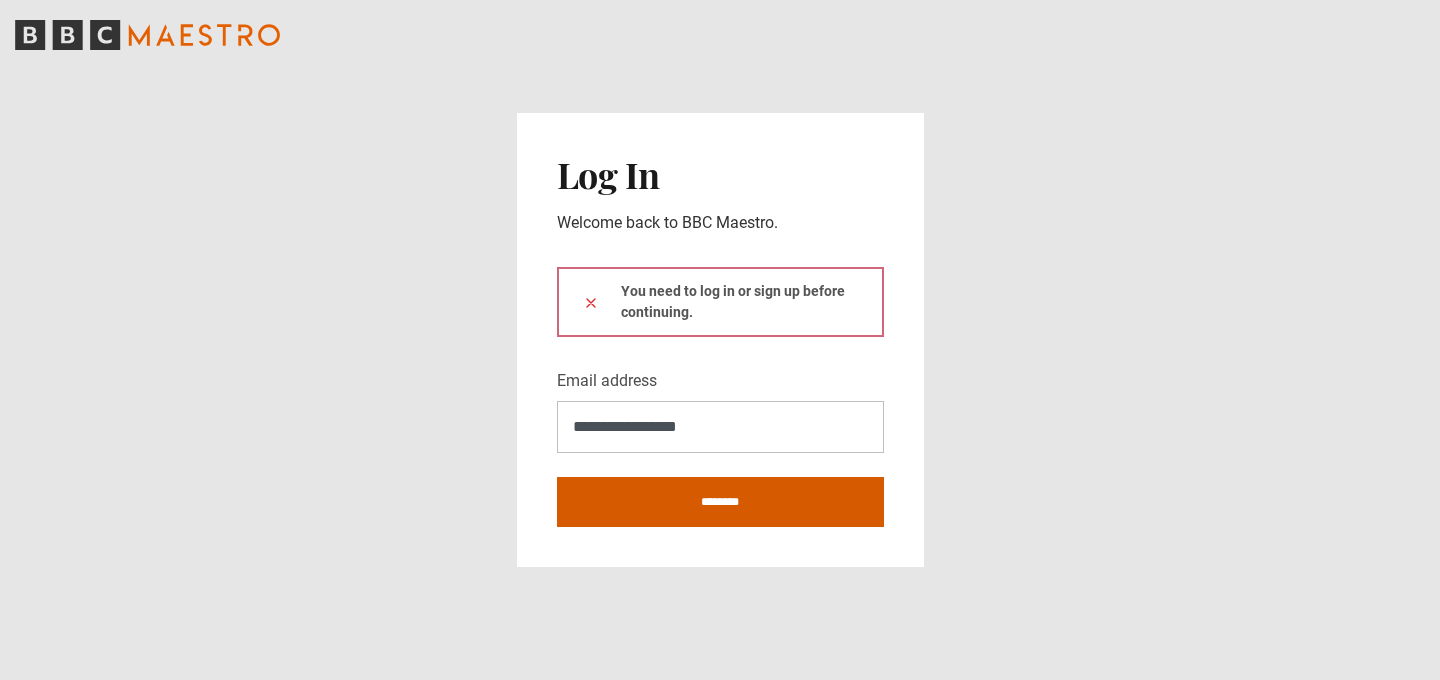 click on "********" at bounding box center [720, 502] 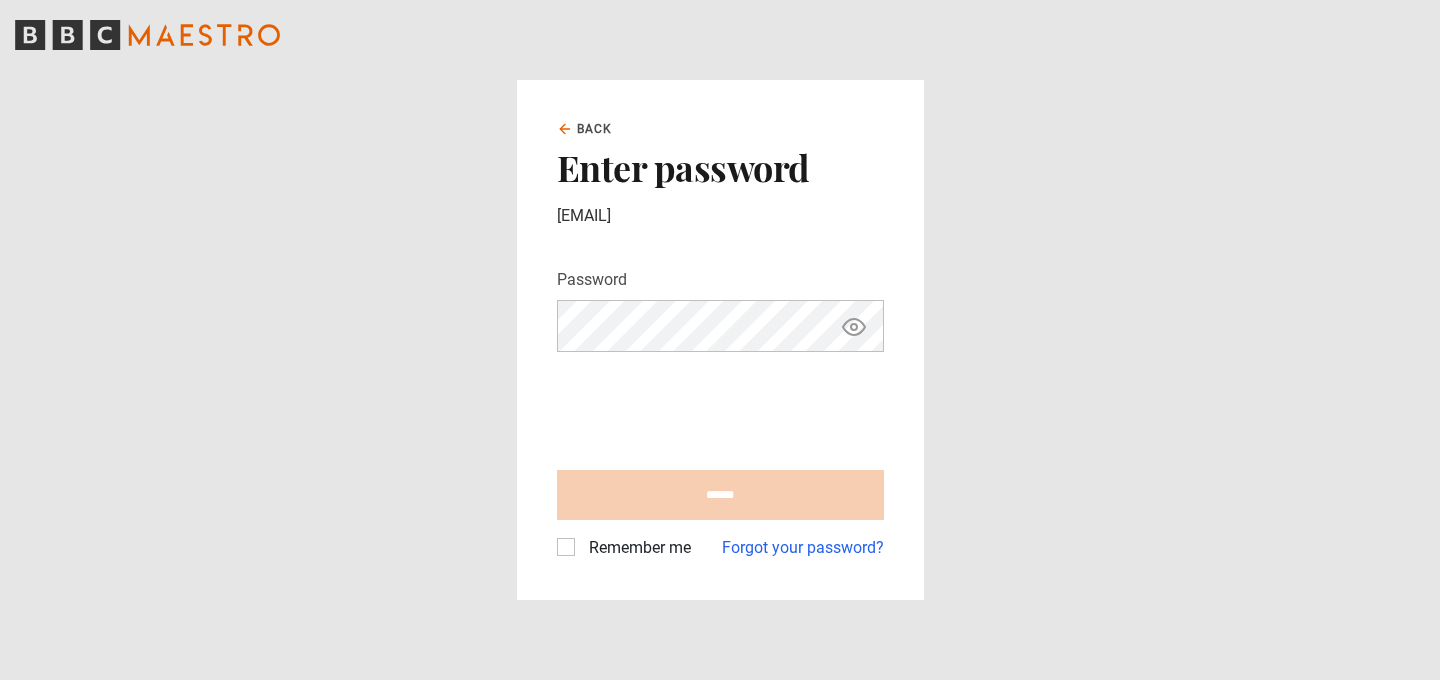 scroll, scrollTop: 0, scrollLeft: 0, axis: both 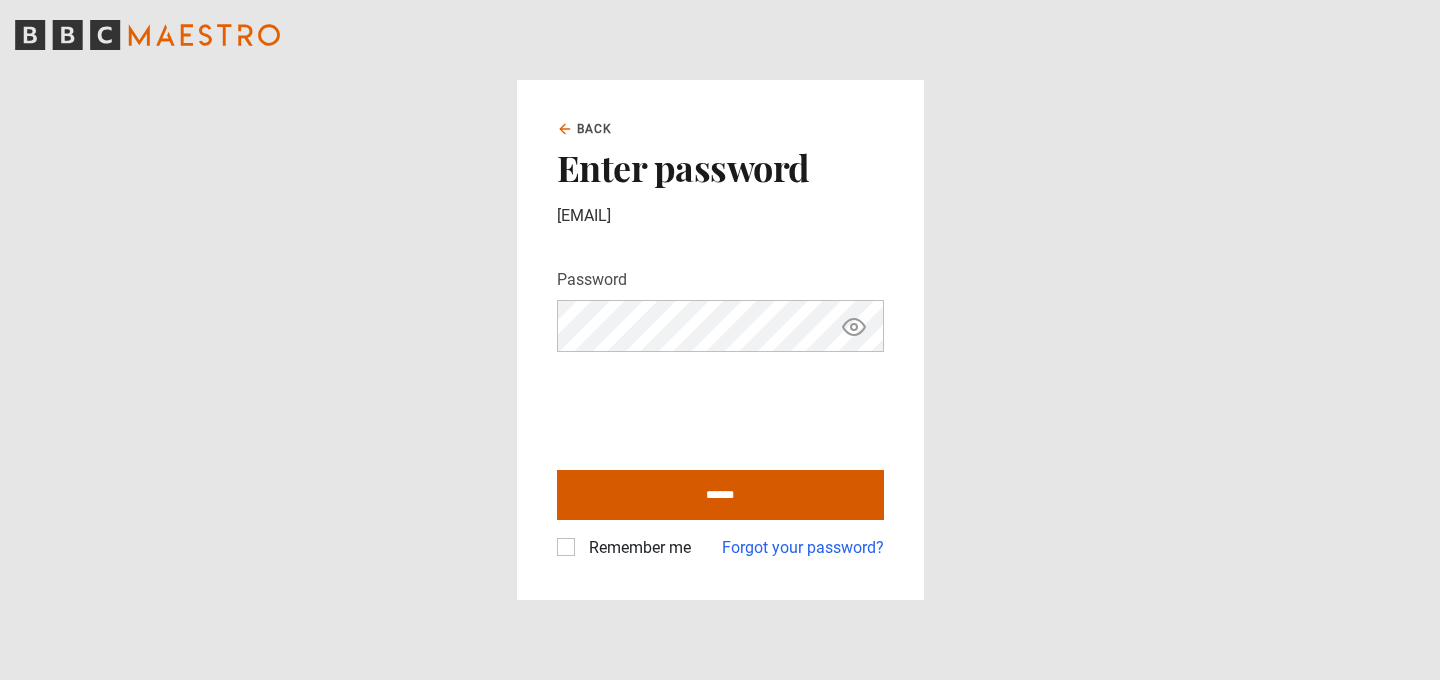 click on "******" at bounding box center [720, 495] 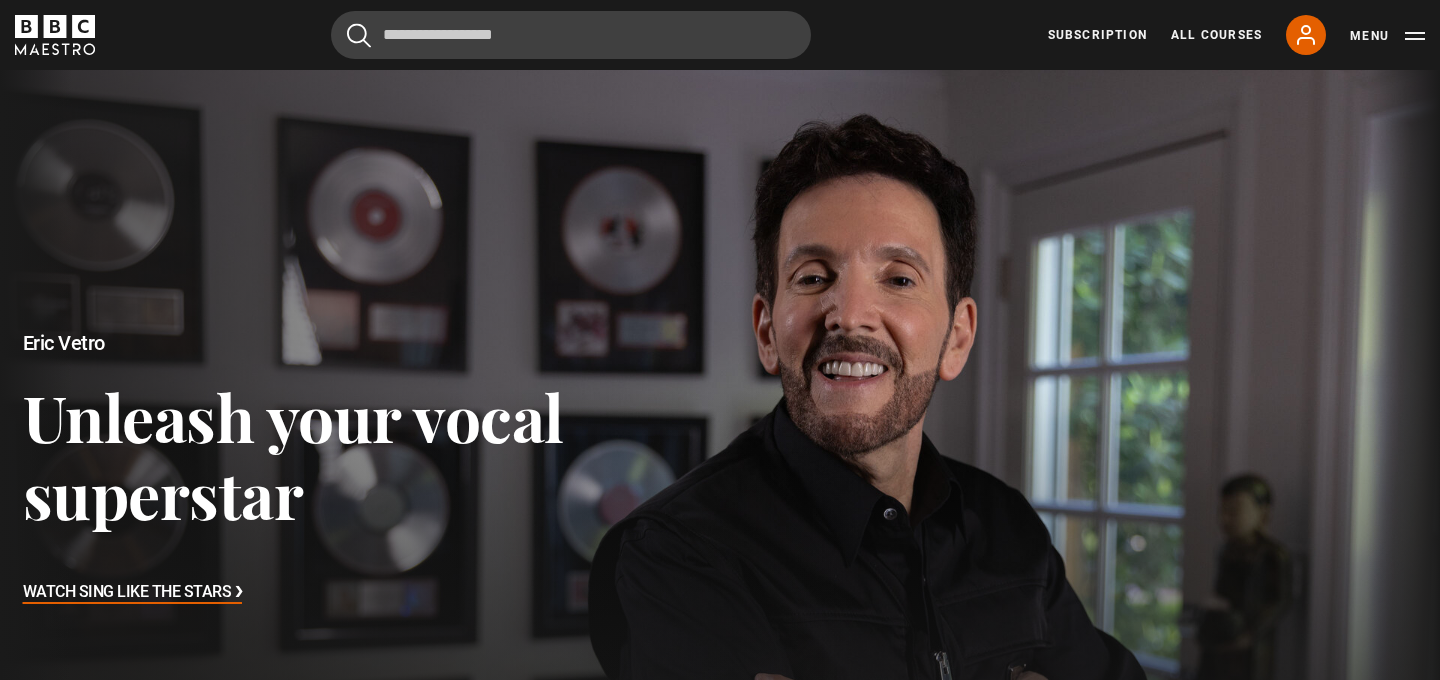 scroll, scrollTop: 0, scrollLeft: 0, axis: both 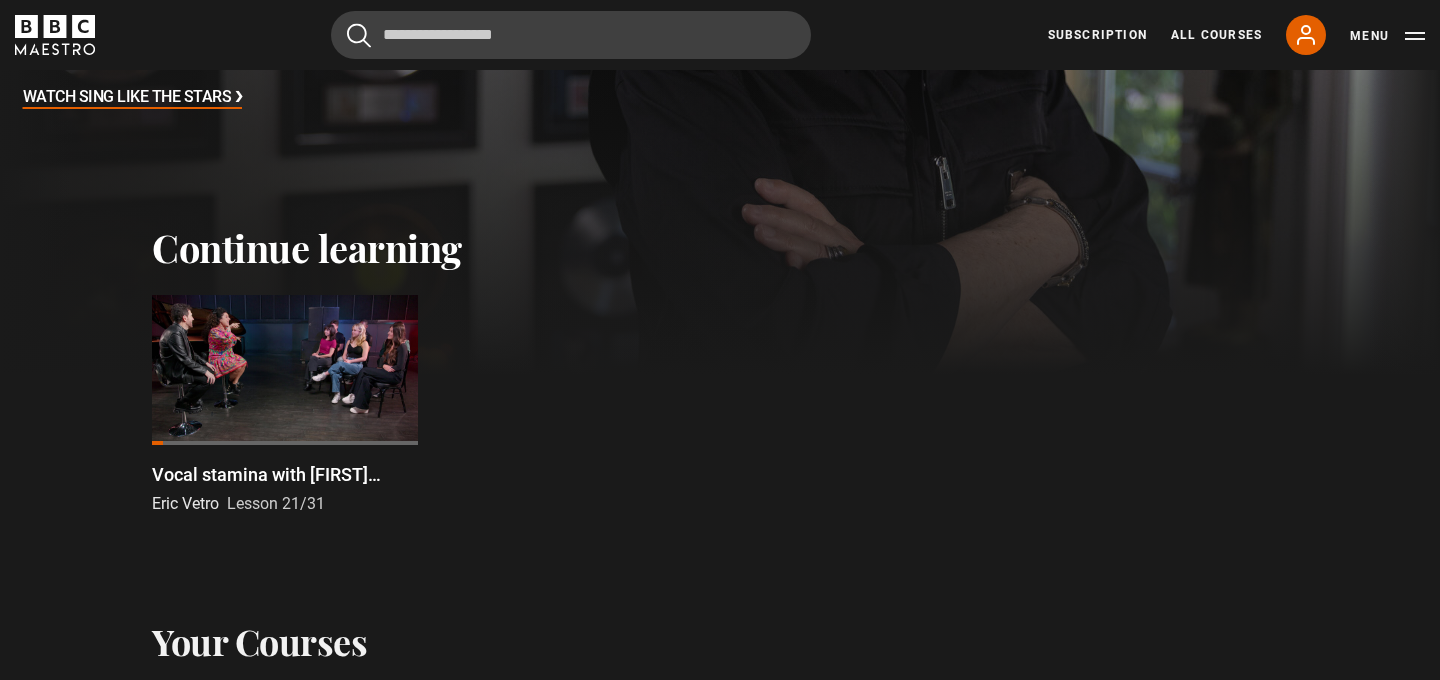 click on "Vocal stamina with [FIRST] [LAST]" at bounding box center [285, 474] 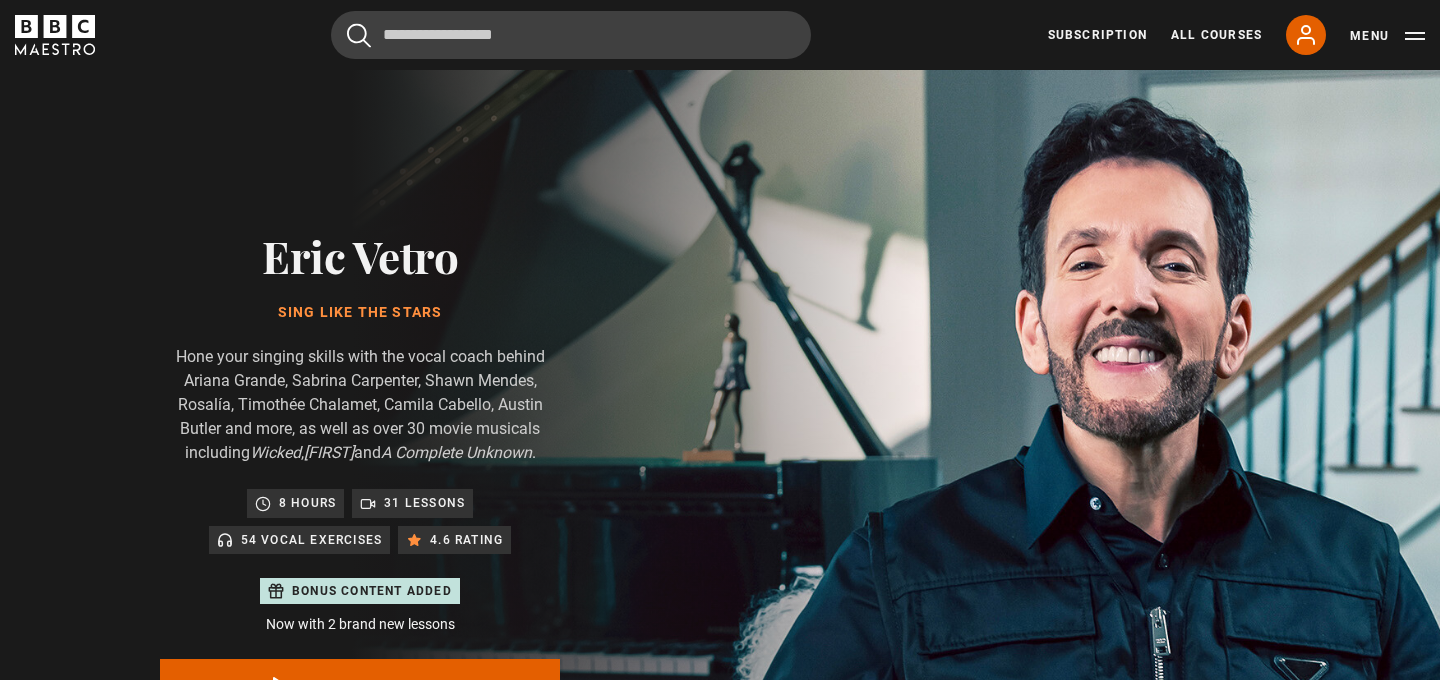 scroll, scrollTop: 956, scrollLeft: 0, axis: vertical 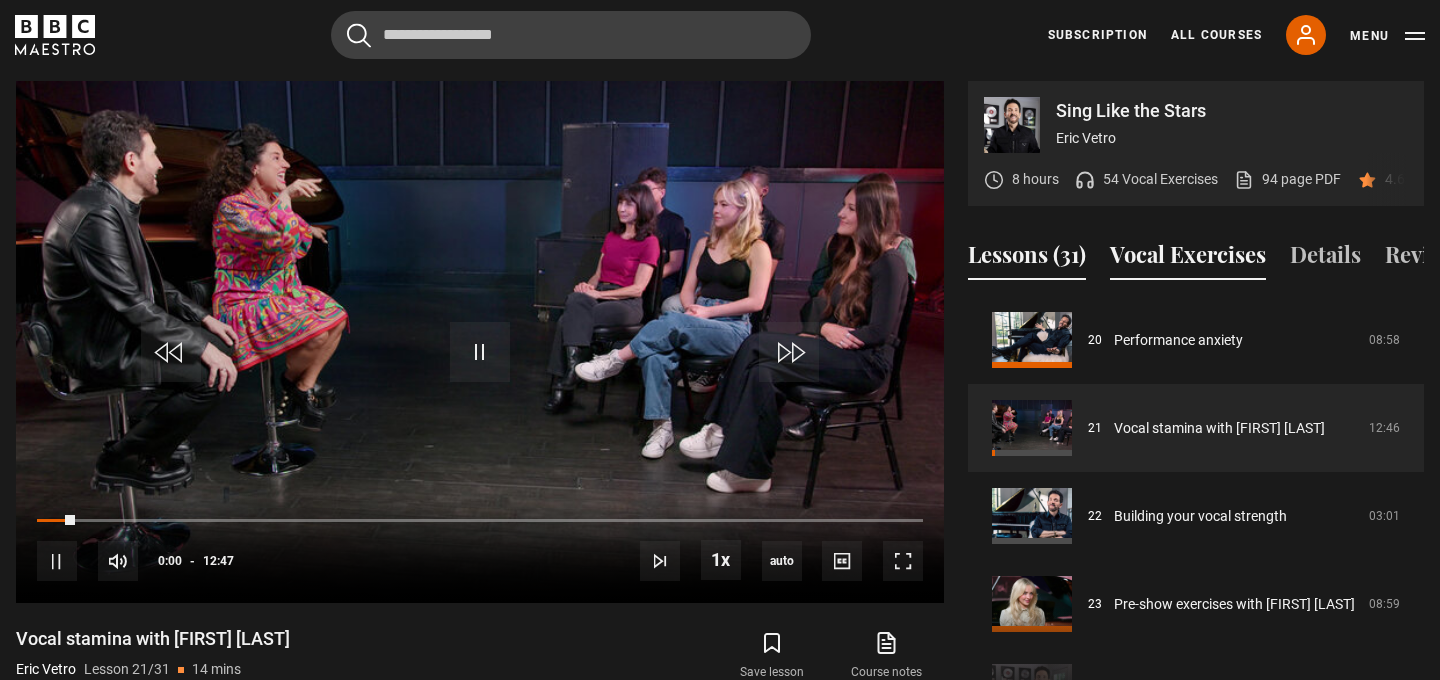 click on "Vocal Exercises" at bounding box center (1188, 259) 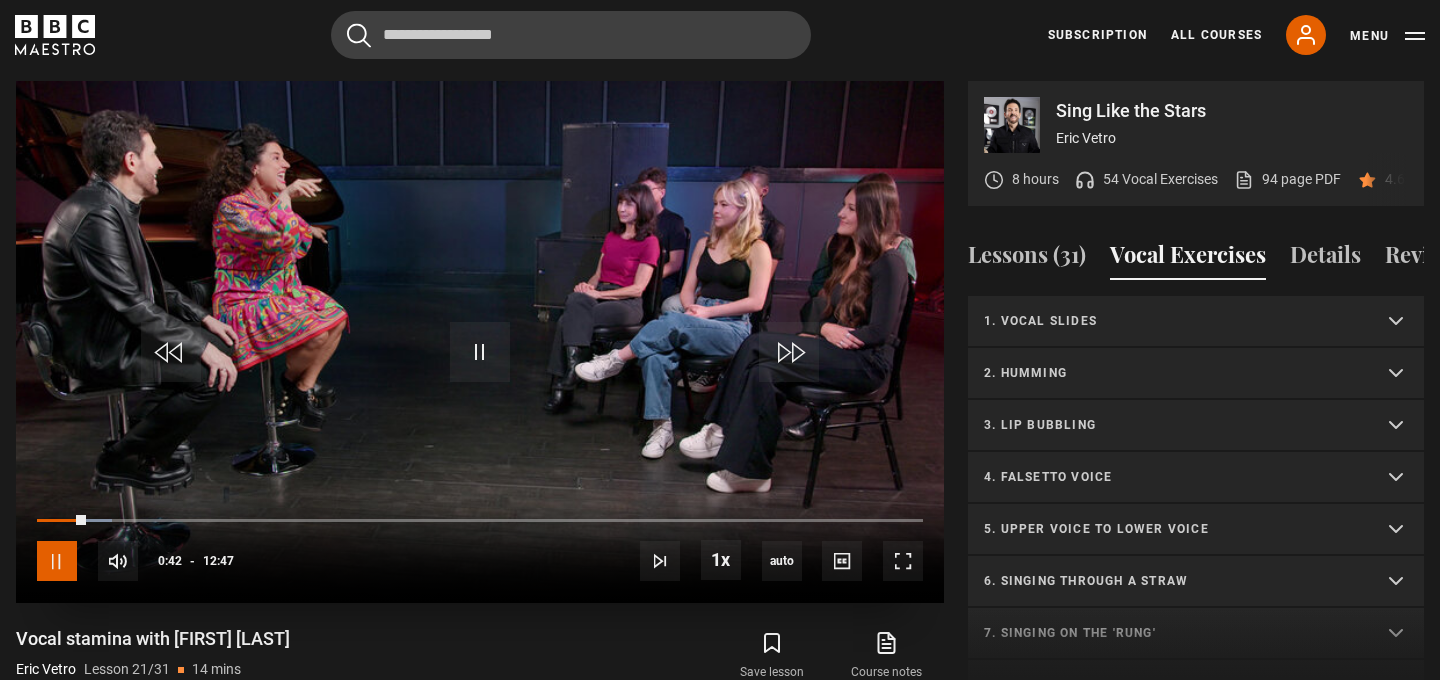 click at bounding box center [57, 561] 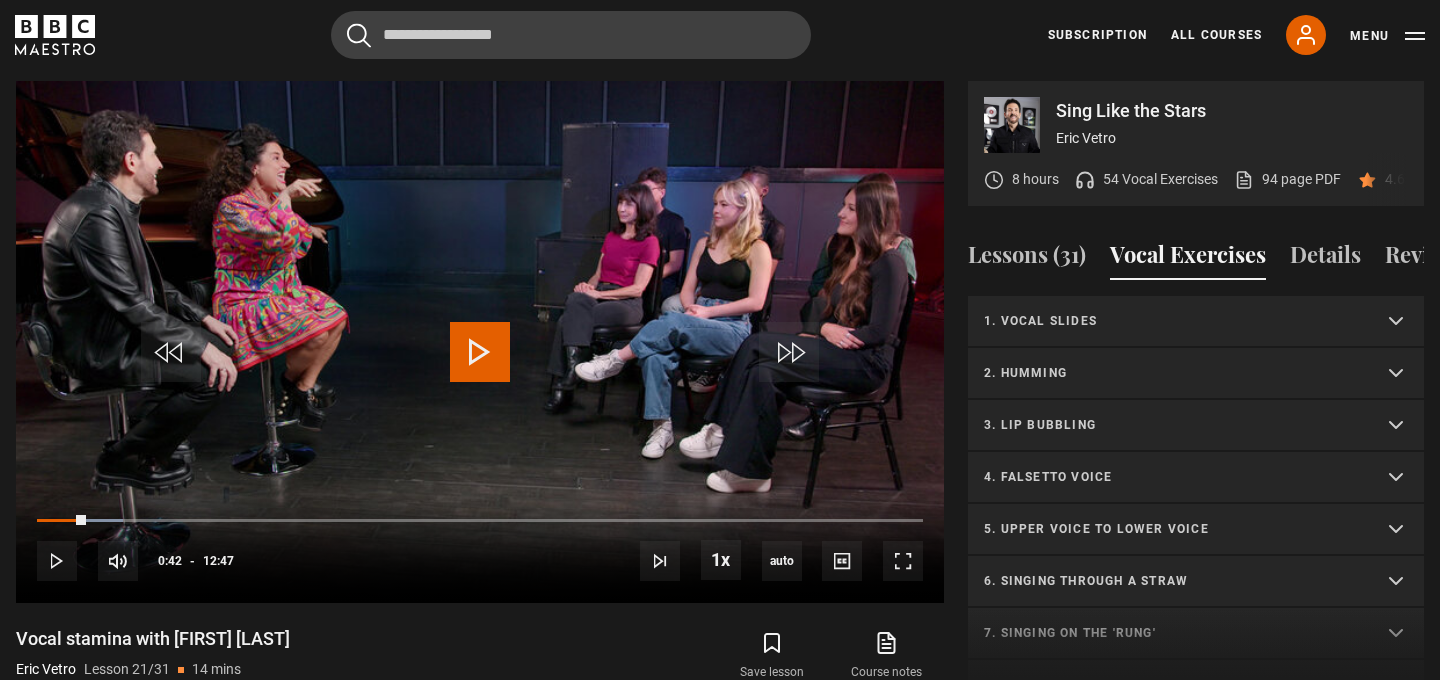 click on "1. Vocal slides" at bounding box center (1172, 321) 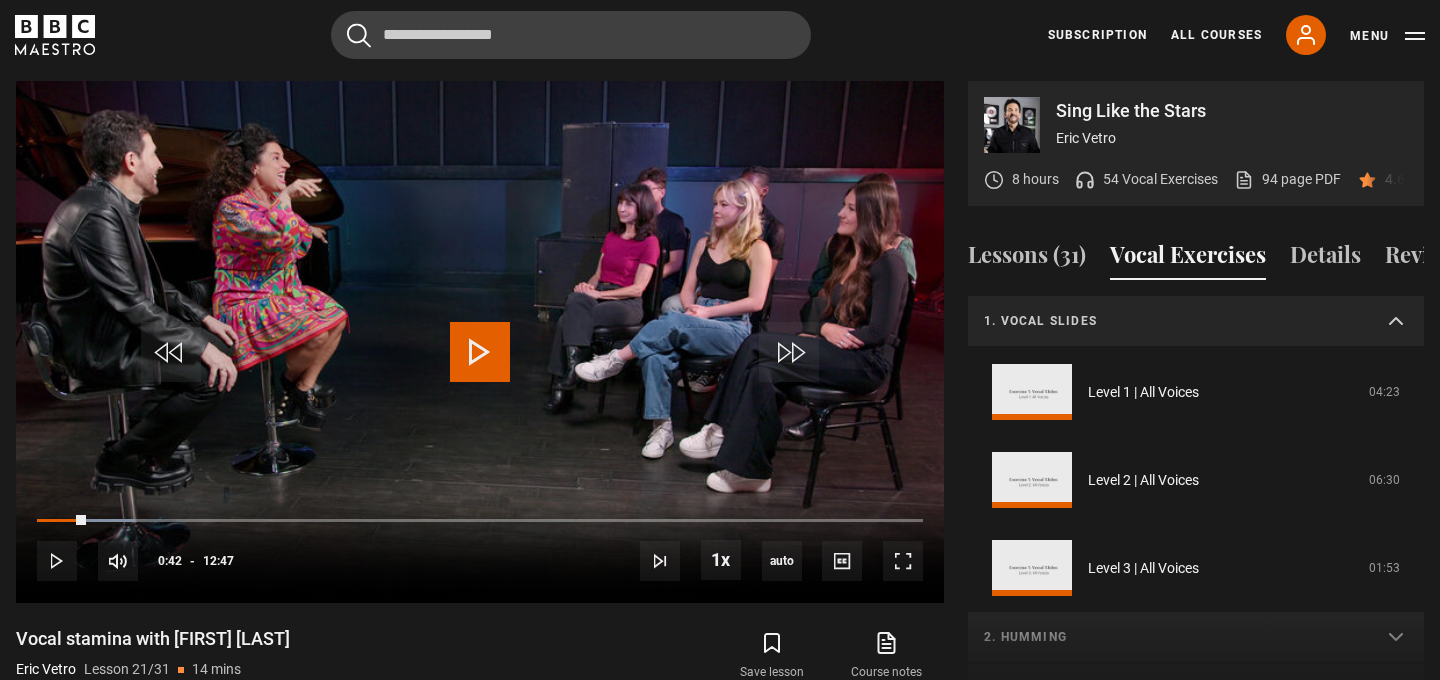 scroll, scrollTop: 1109, scrollLeft: 0, axis: vertical 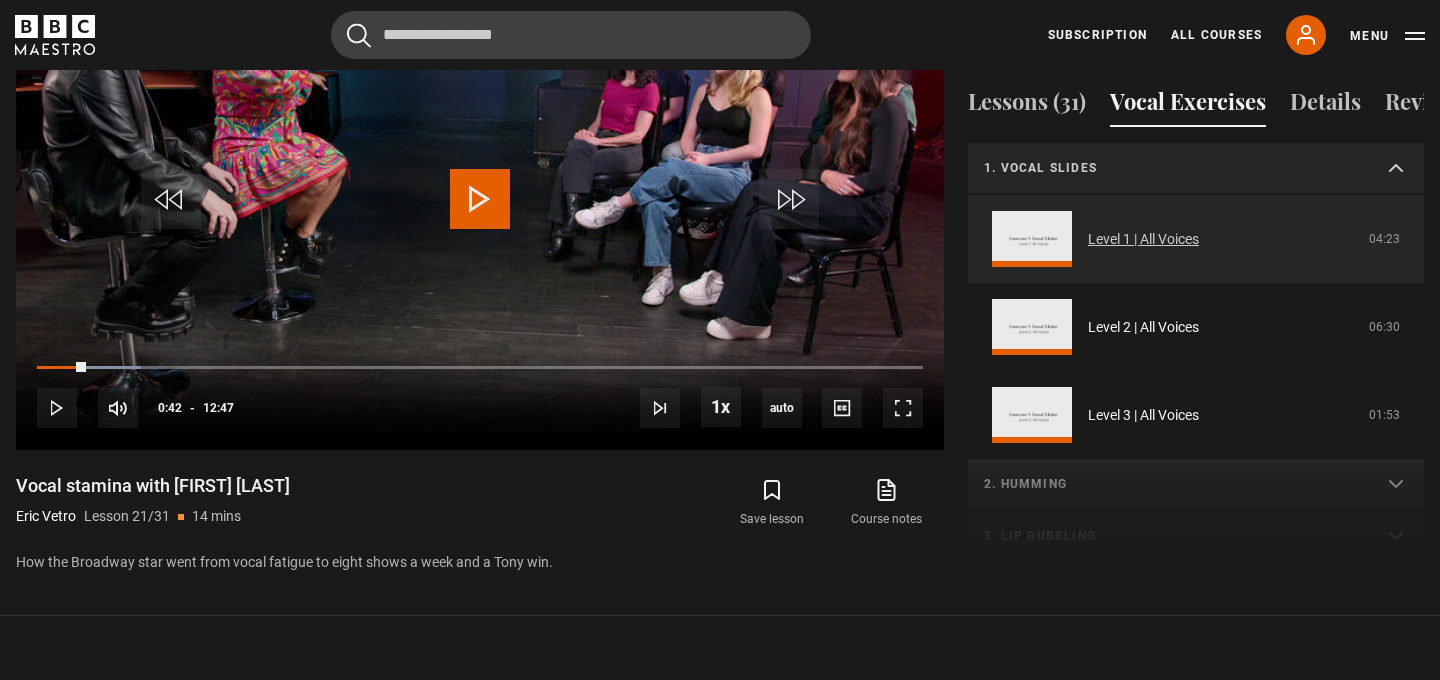 click on "Level 1 | All Voices" at bounding box center [1143, 239] 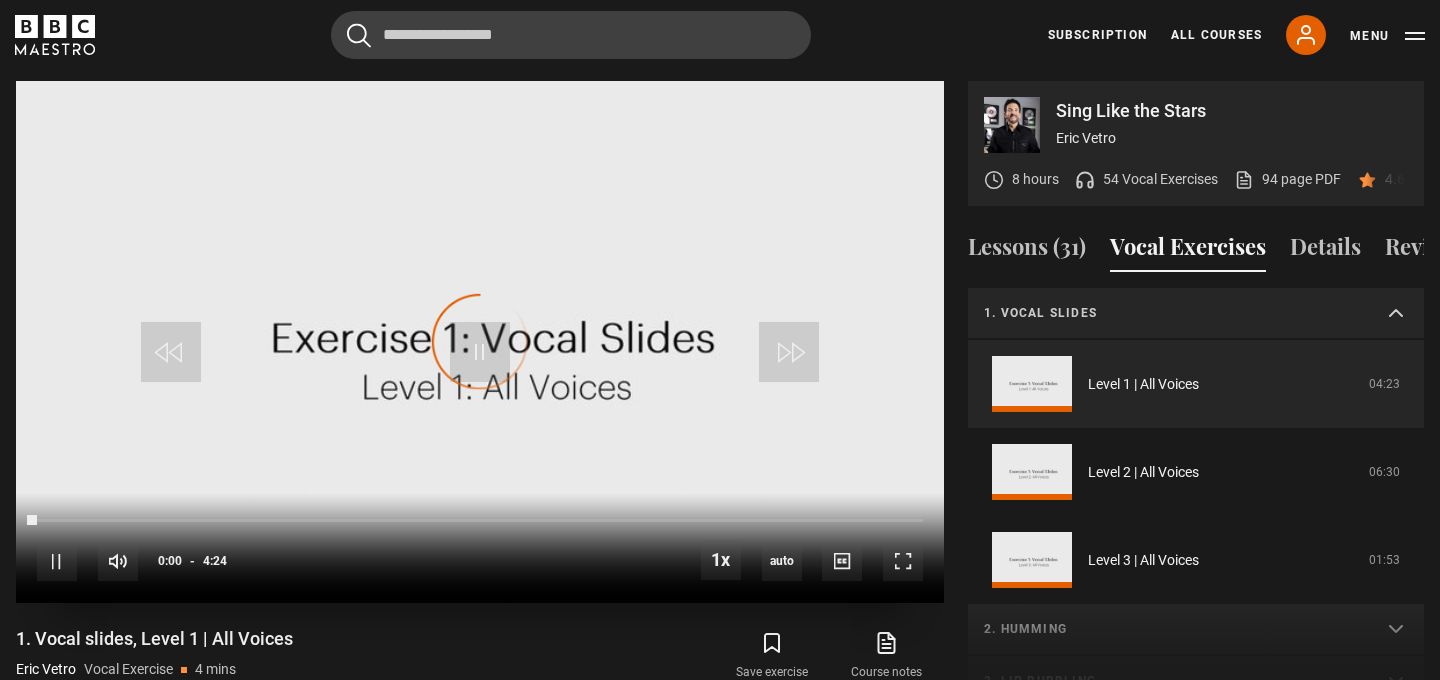 scroll, scrollTop: 956, scrollLeft: 0, axis: vertical 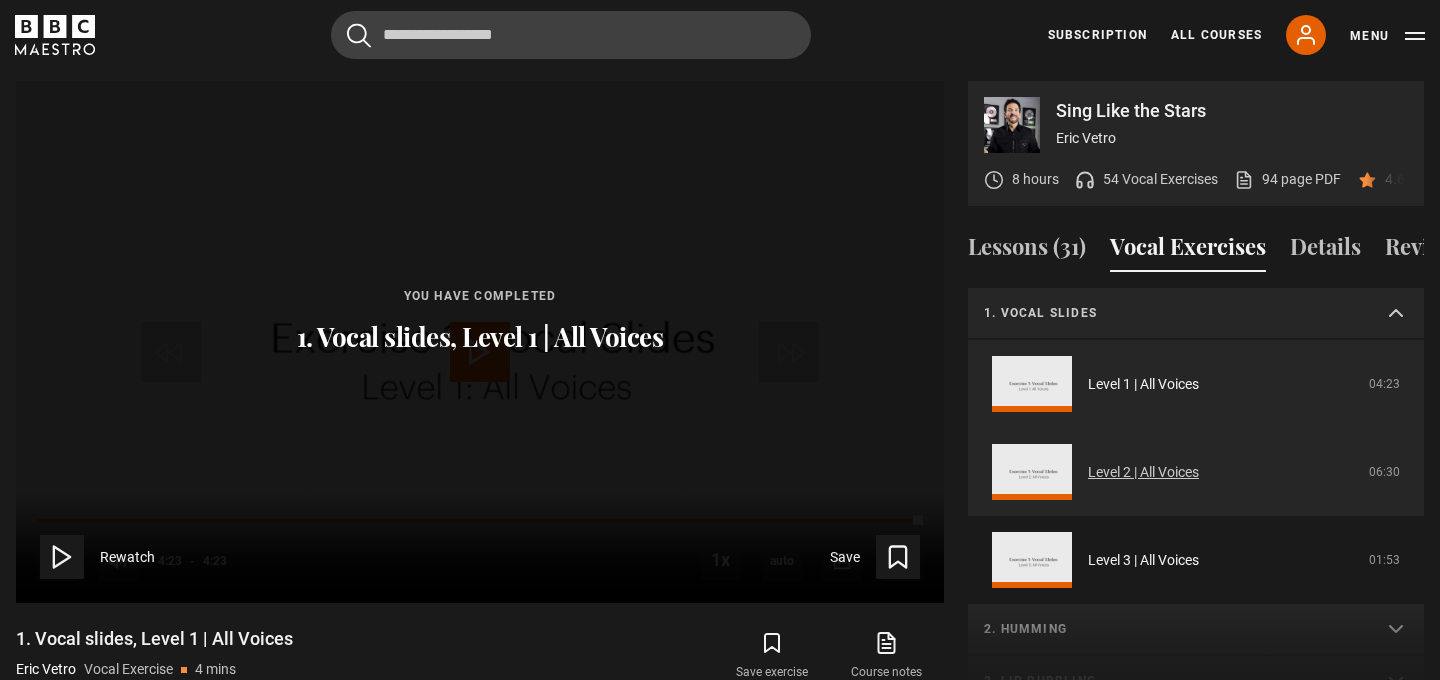 click on "Level 2 | All Voices" at bounding box center (1143, 472) 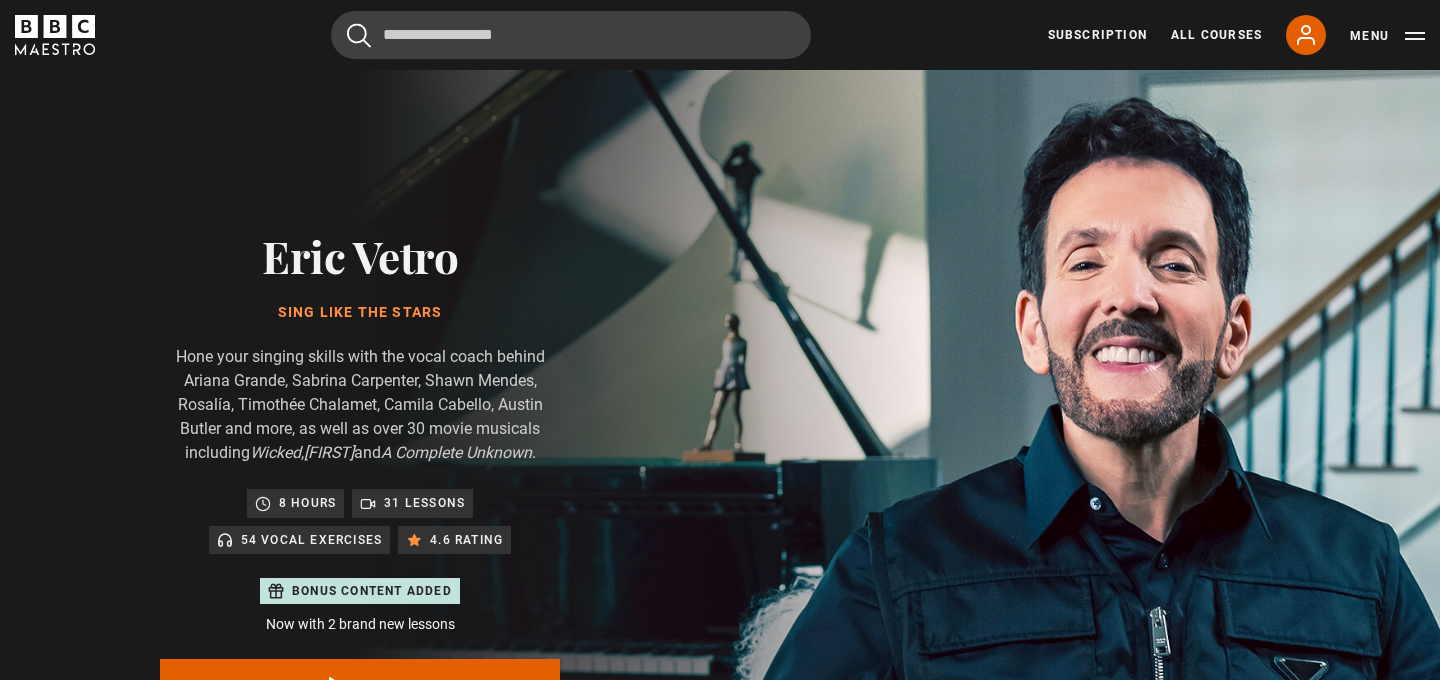 scroll, scrollTop: 956, scrollLeft: 0, axis: vertical 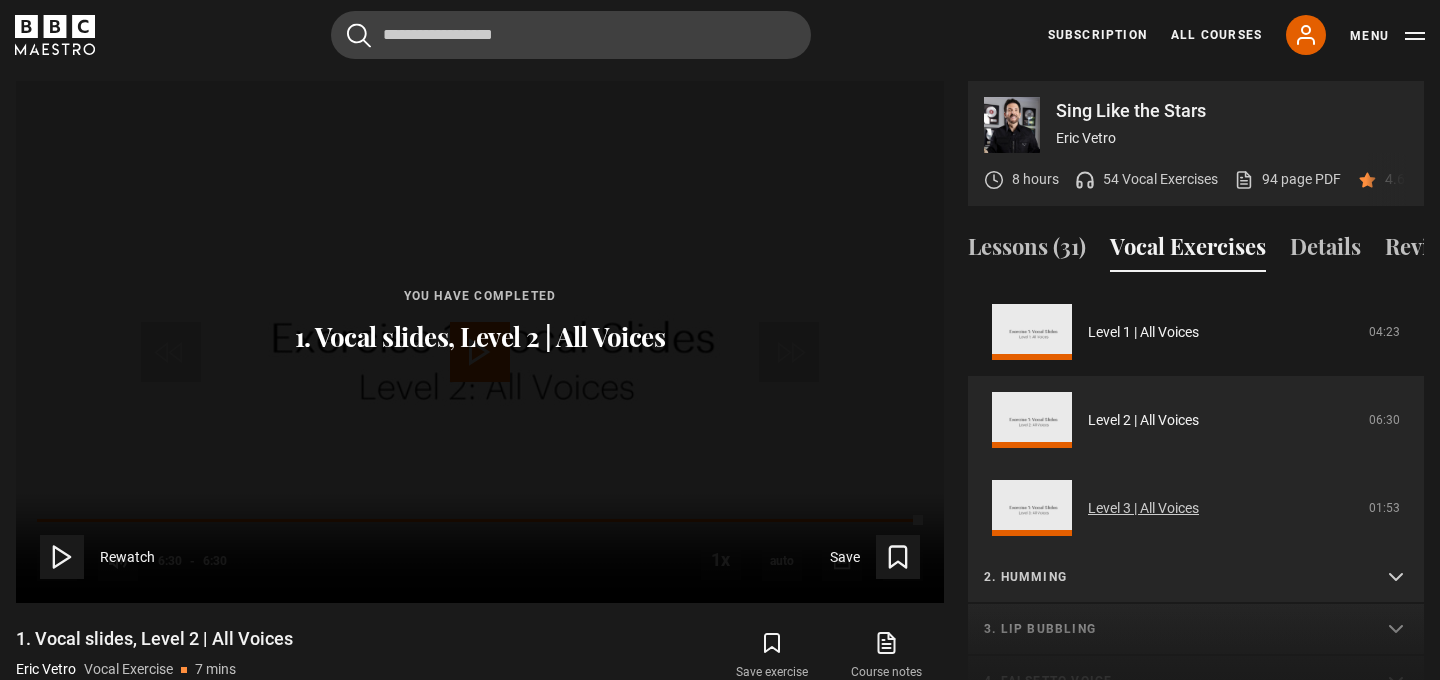 click on "Level 3 | All Voices" at bounding box center (1143, 508) 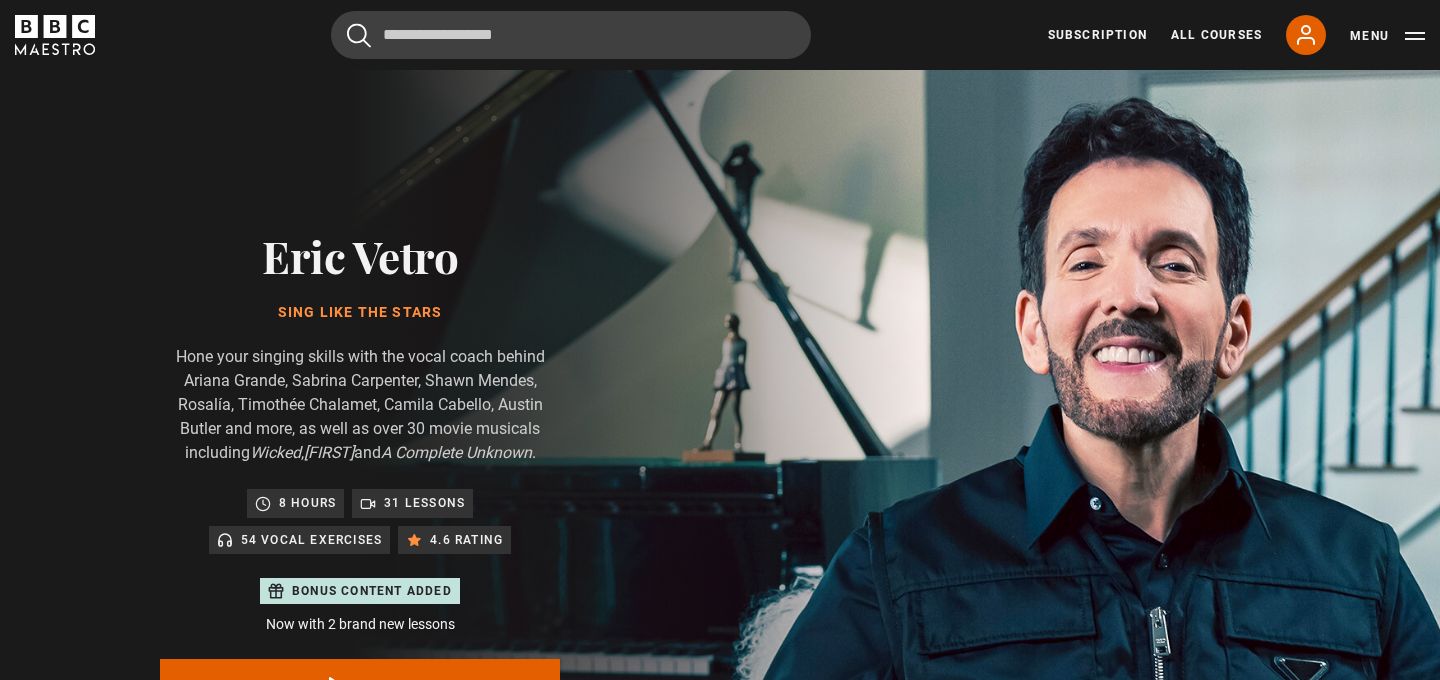 scroll, scrollTop: 956, scrollLeft: 0, axis: vertical 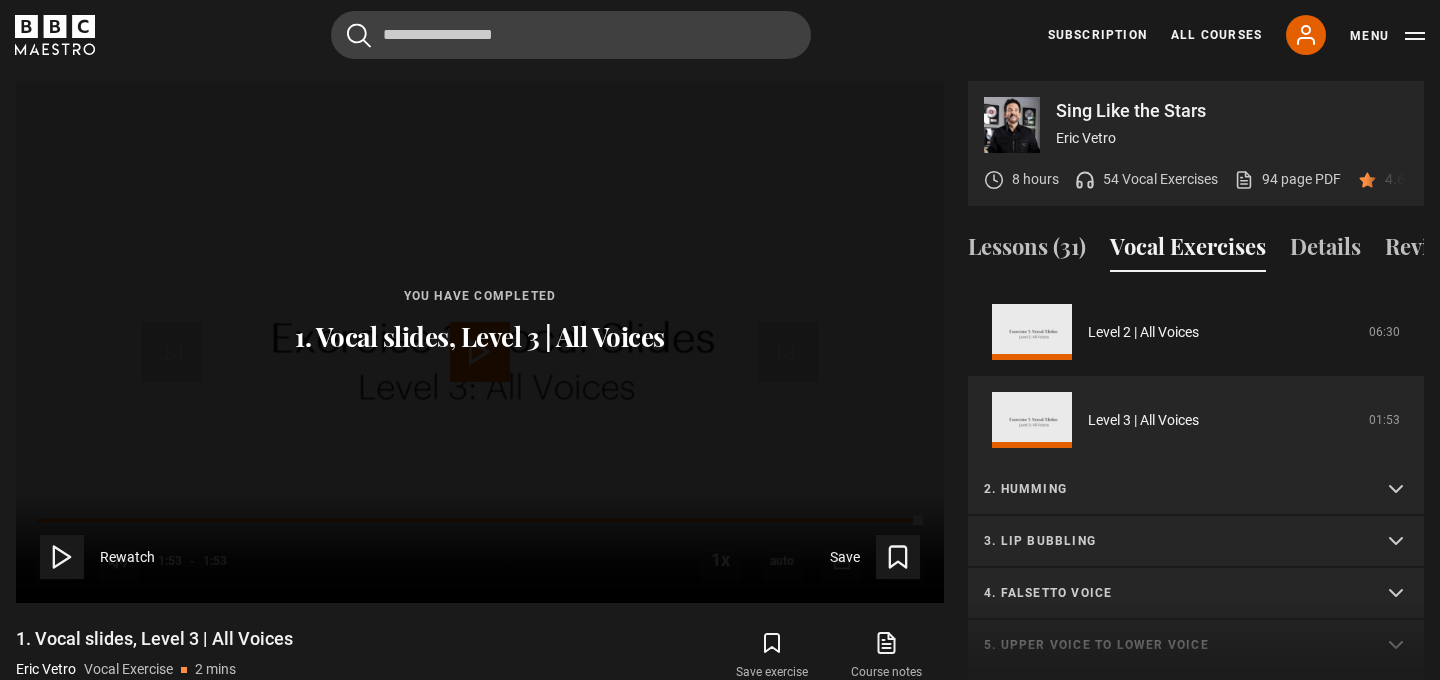 click on "2. Humming" at bounding box center [1172, 489] 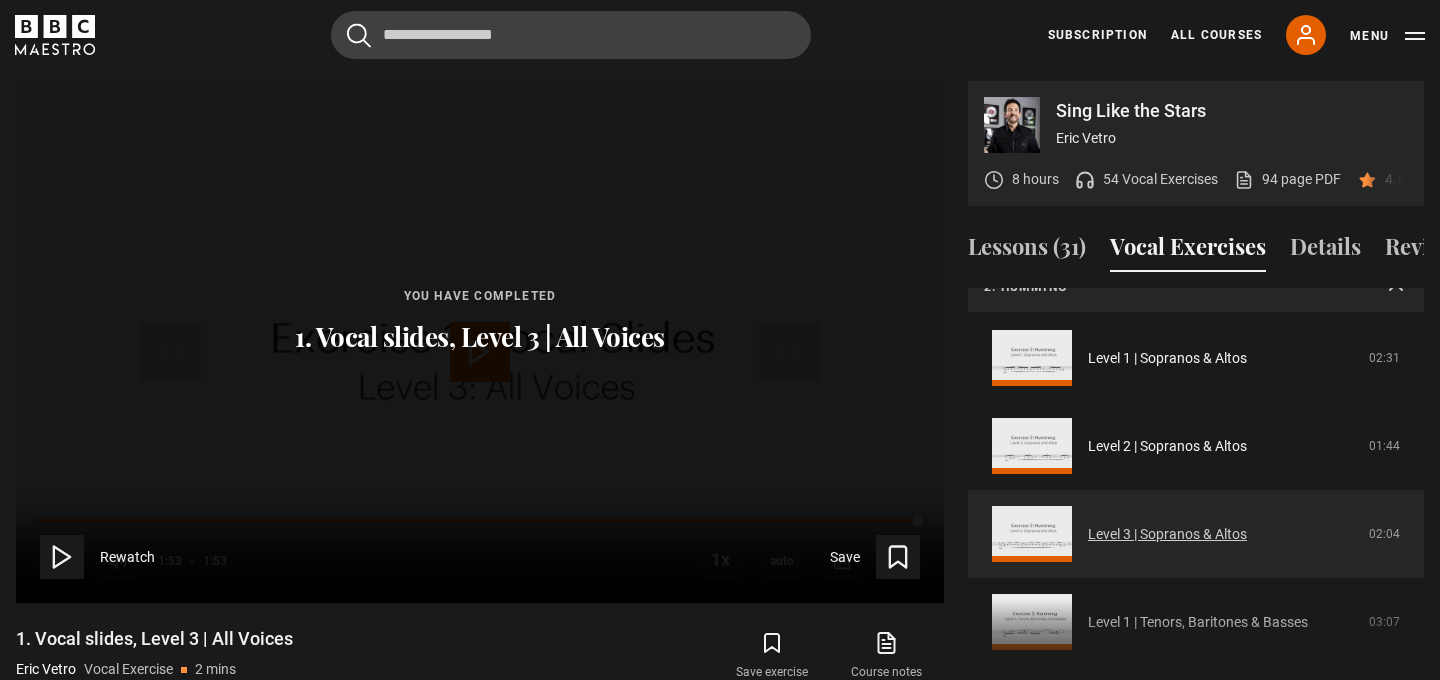 scroll, scrollTop: 463, scrollLeft: 0, axis: vertical 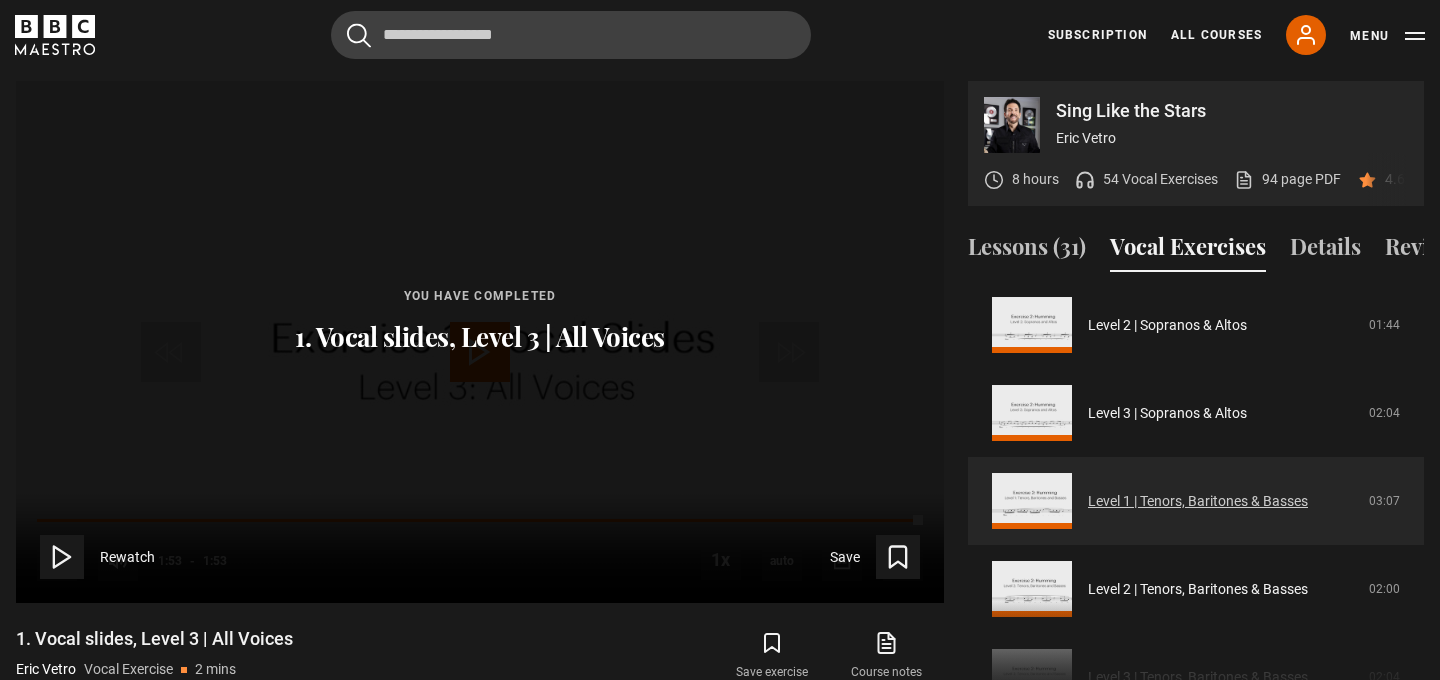 click on "Level 1 | Tenors, Baritones & Basses" at bounding box center (1198, 501) 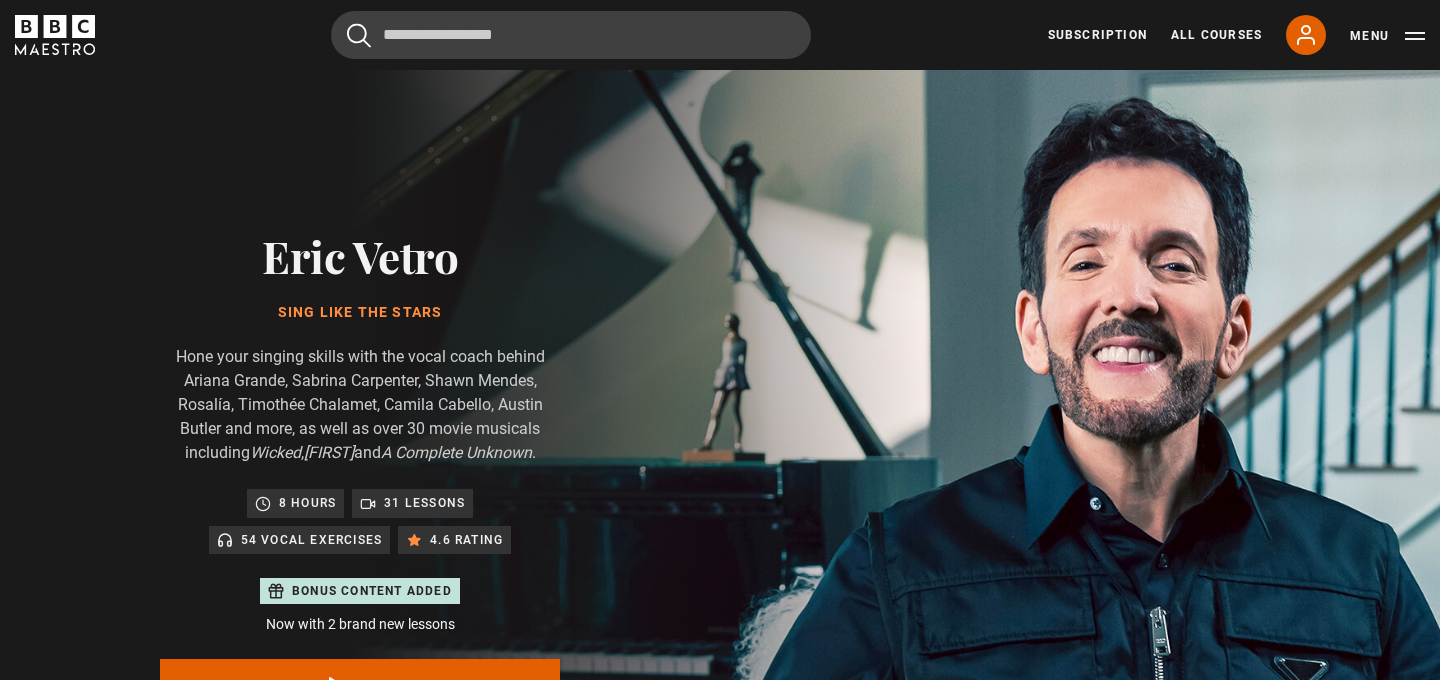 scroll, scrollTop: 956, scrollLeft: 0, axis: vertical 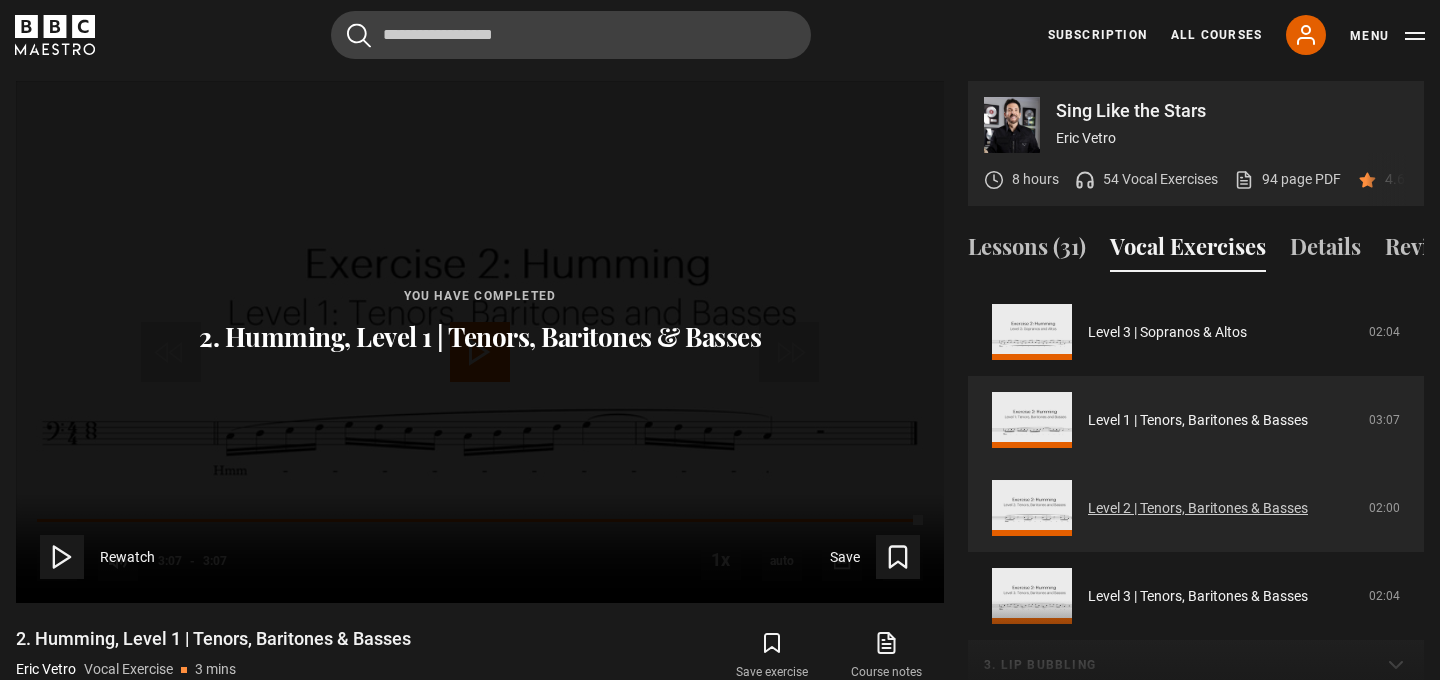 click on "Level 2 | Tenors, Baritones & Basses" at bounding box center [1198, 508] 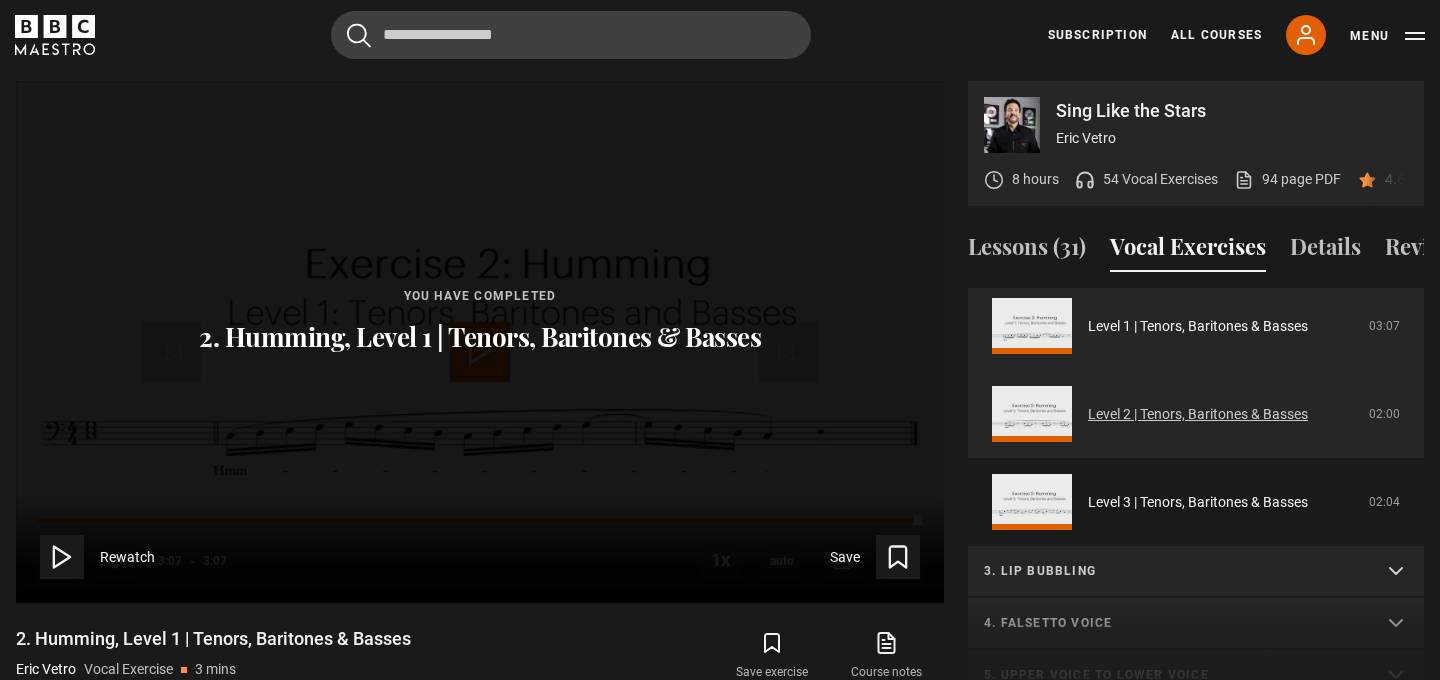 scroll, scrollTop: 390, scrollLeft: 0, axis: vertical 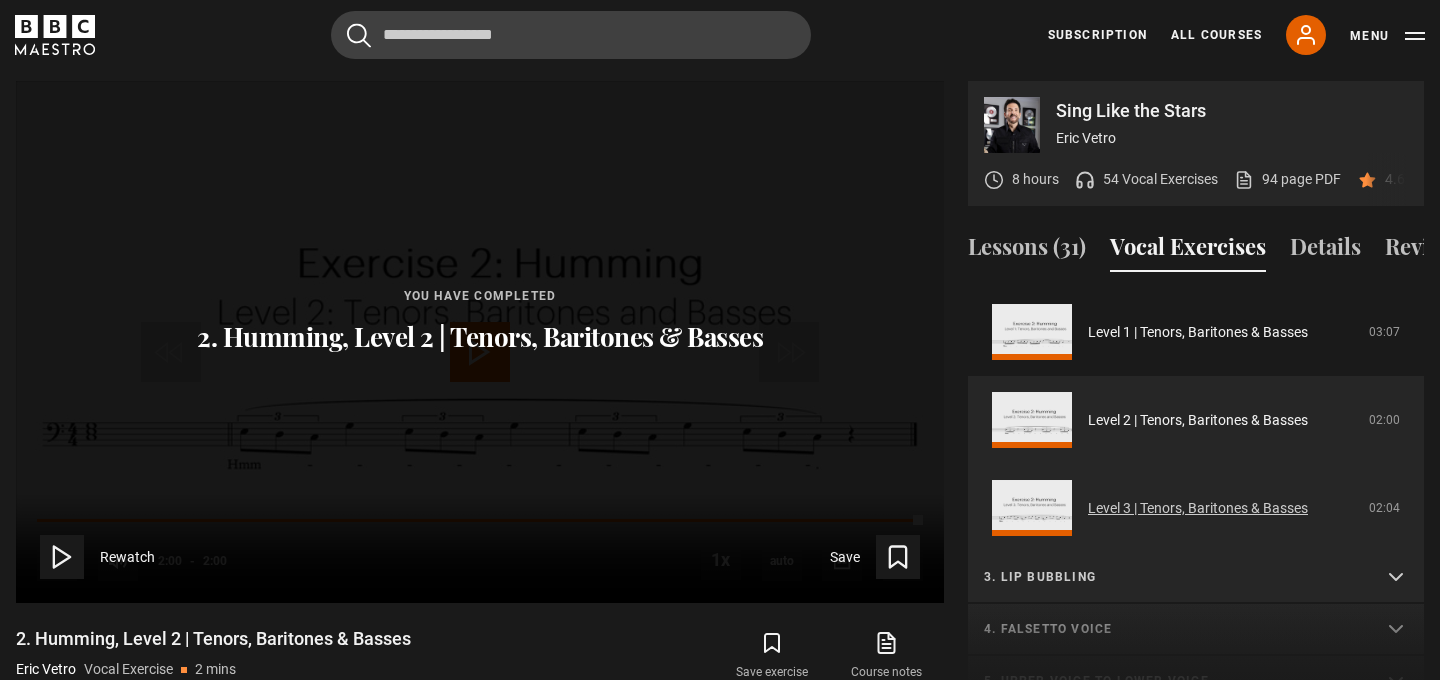 click on "Level 3 | Tenors, Baritones & Basses" at bounding box center [1198, 508] 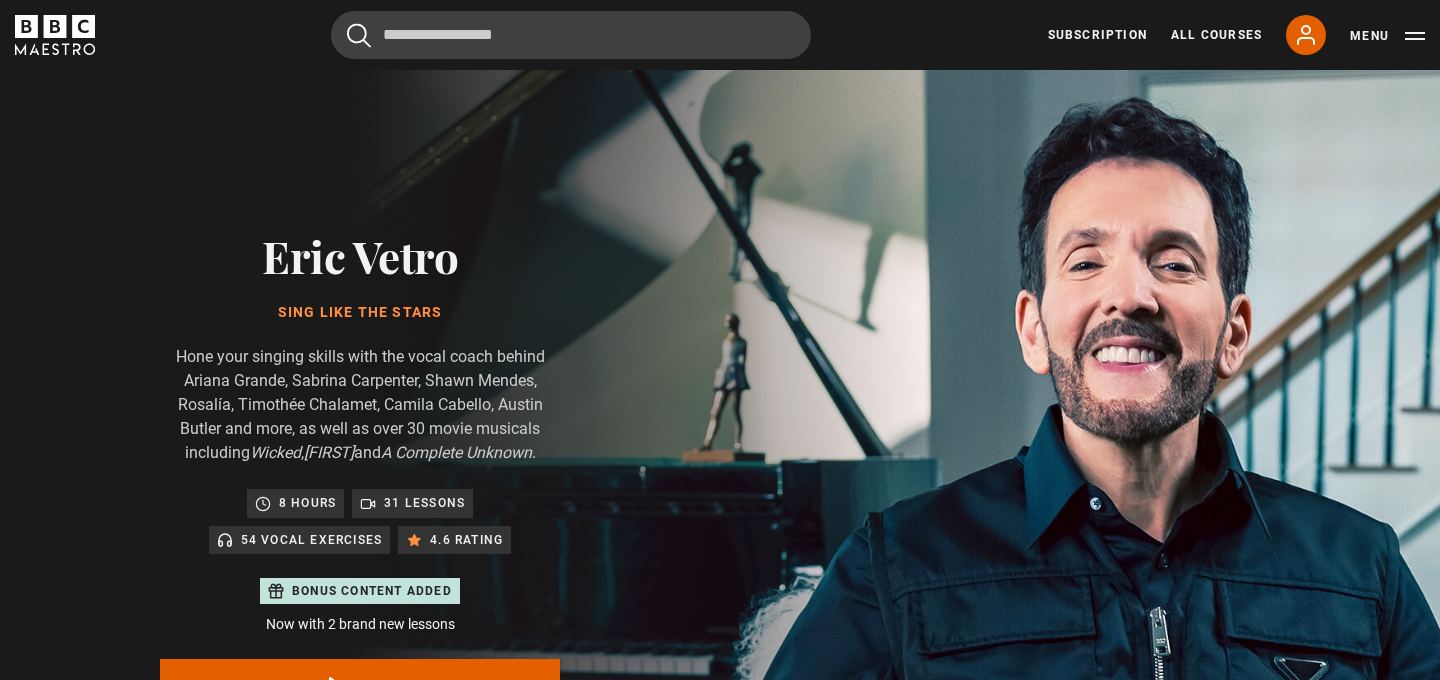 scroll, scrollTop: 956, scrollLeft: 0, axis: vertical 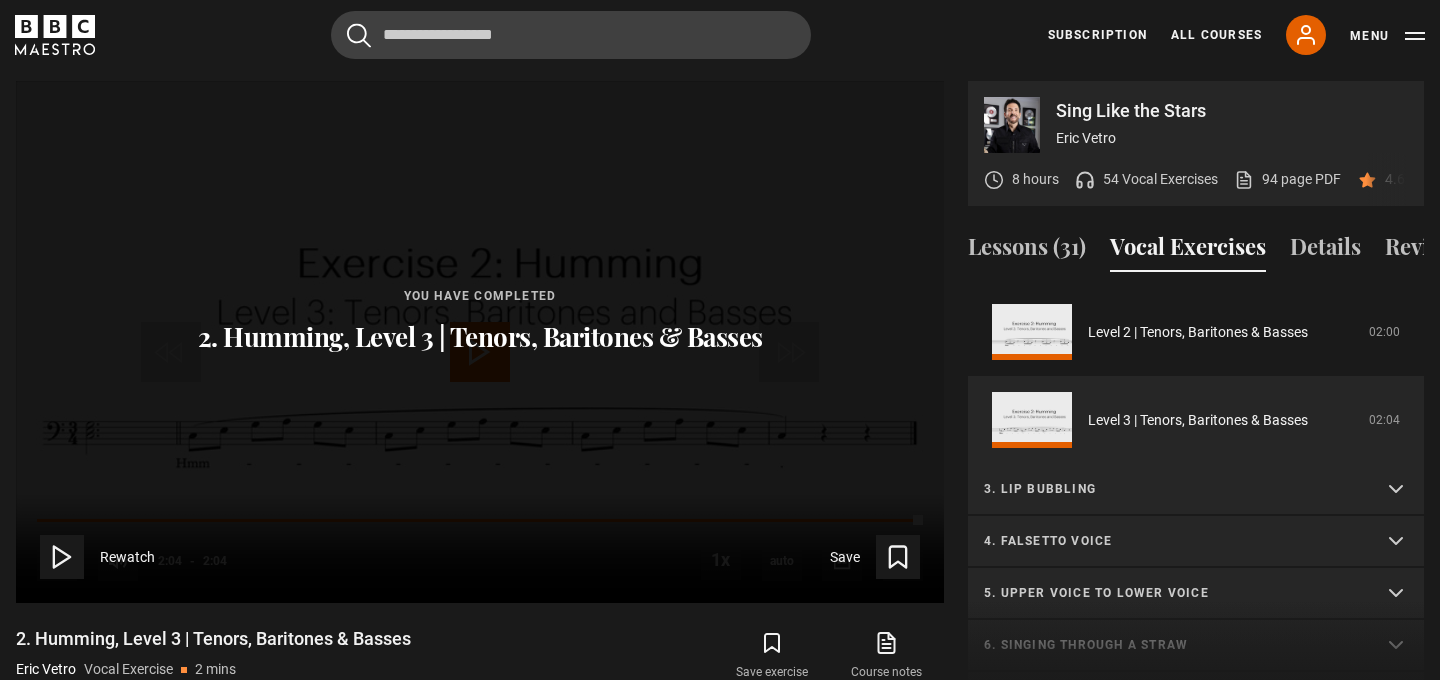 click on "4. Falsetto voice" at bounding box center (1172, 541) 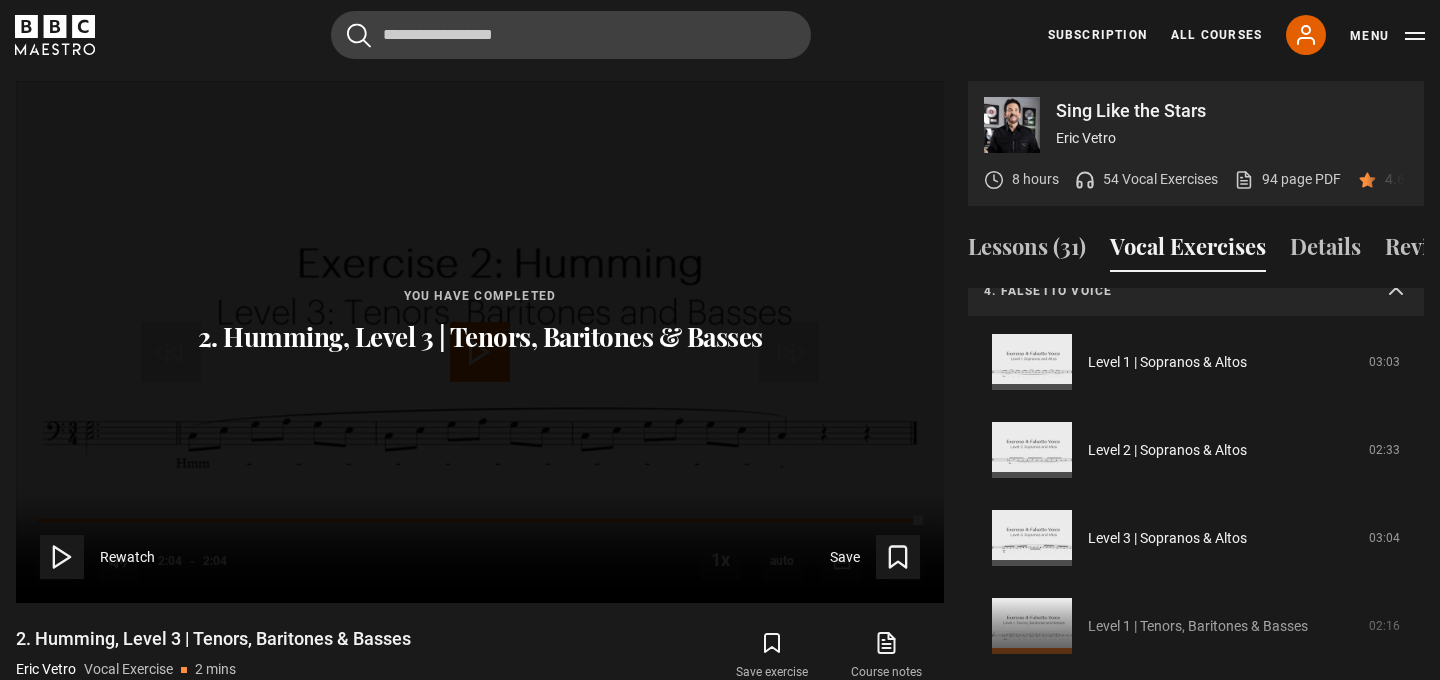 scroll, scrollTop: 796, scrollLeft: 0, axis: vertical 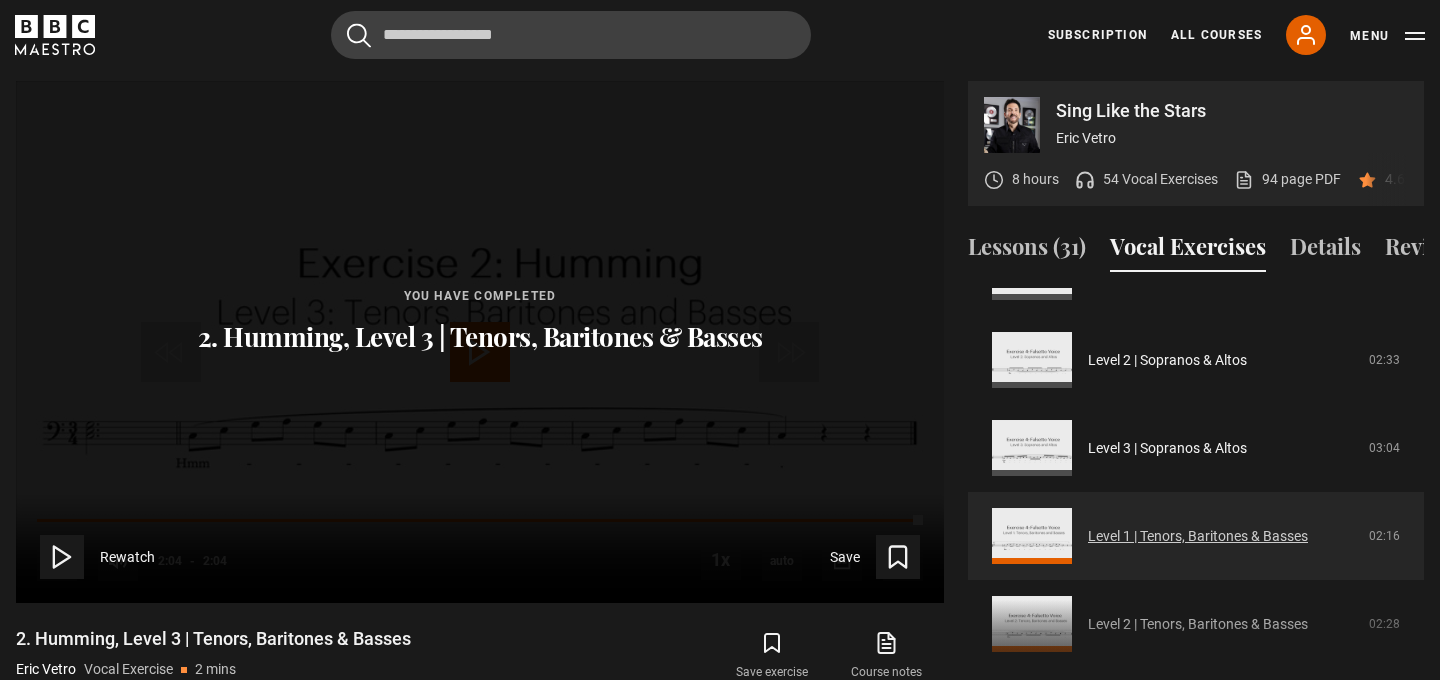 click on "Level 1 | Tenors, Baritones & Basses" at bounding box center [1198, 536] 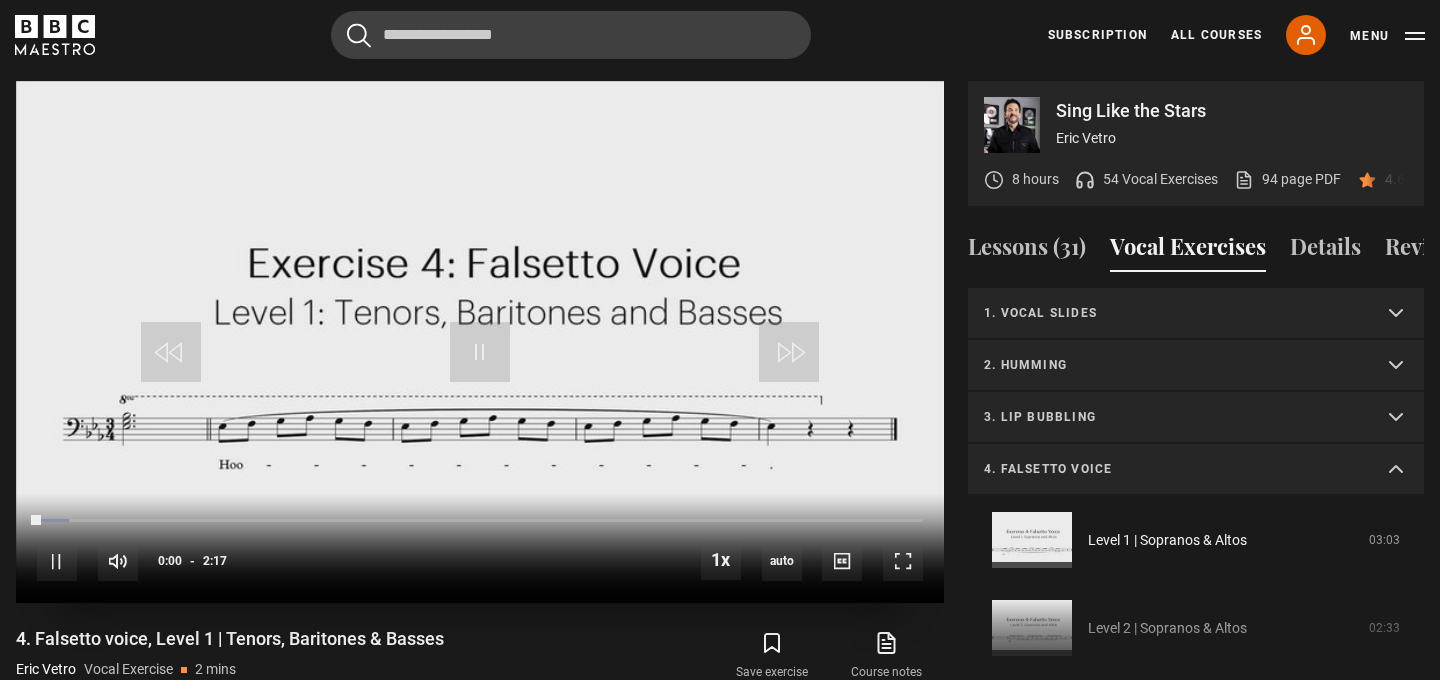 scroll, scrollTop: 956, scrollLeft: 0, axis: vertical 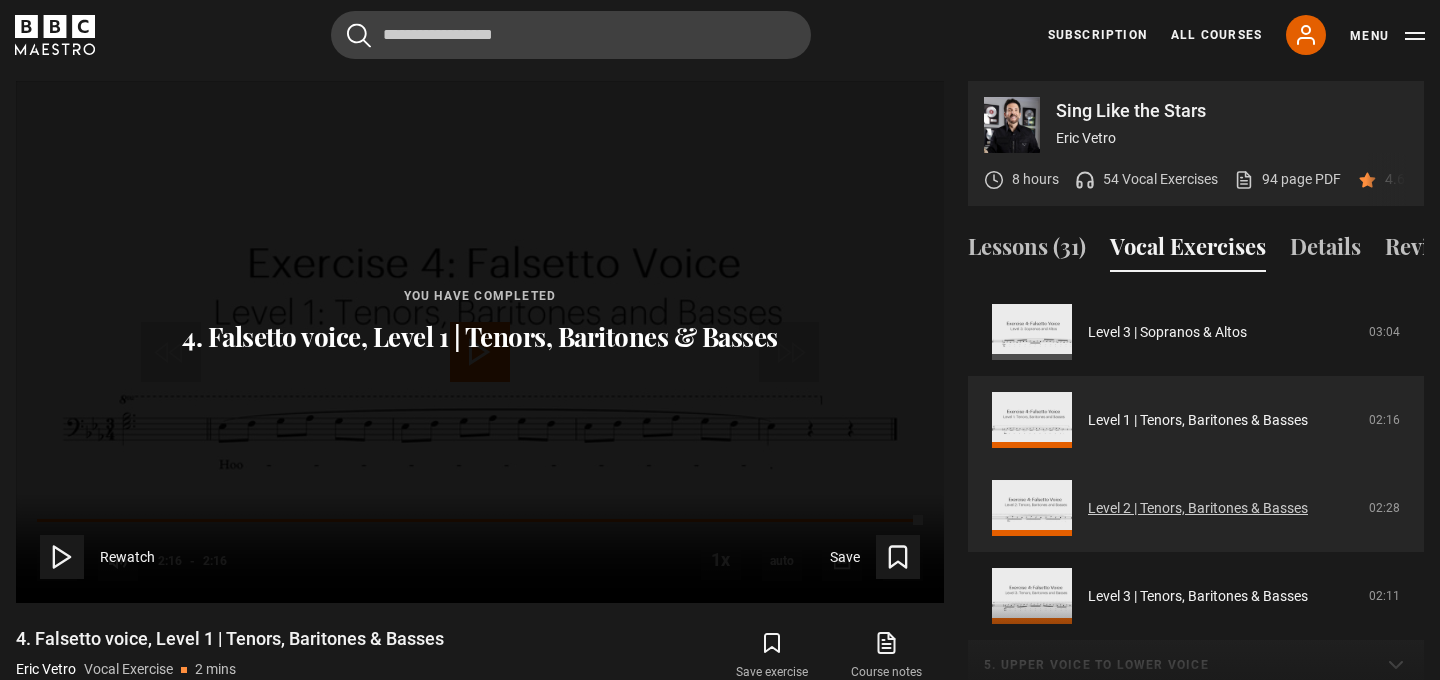 click on "Level 2 | Tenors, Baritones & Basses" at bounding box center (1198, 508) 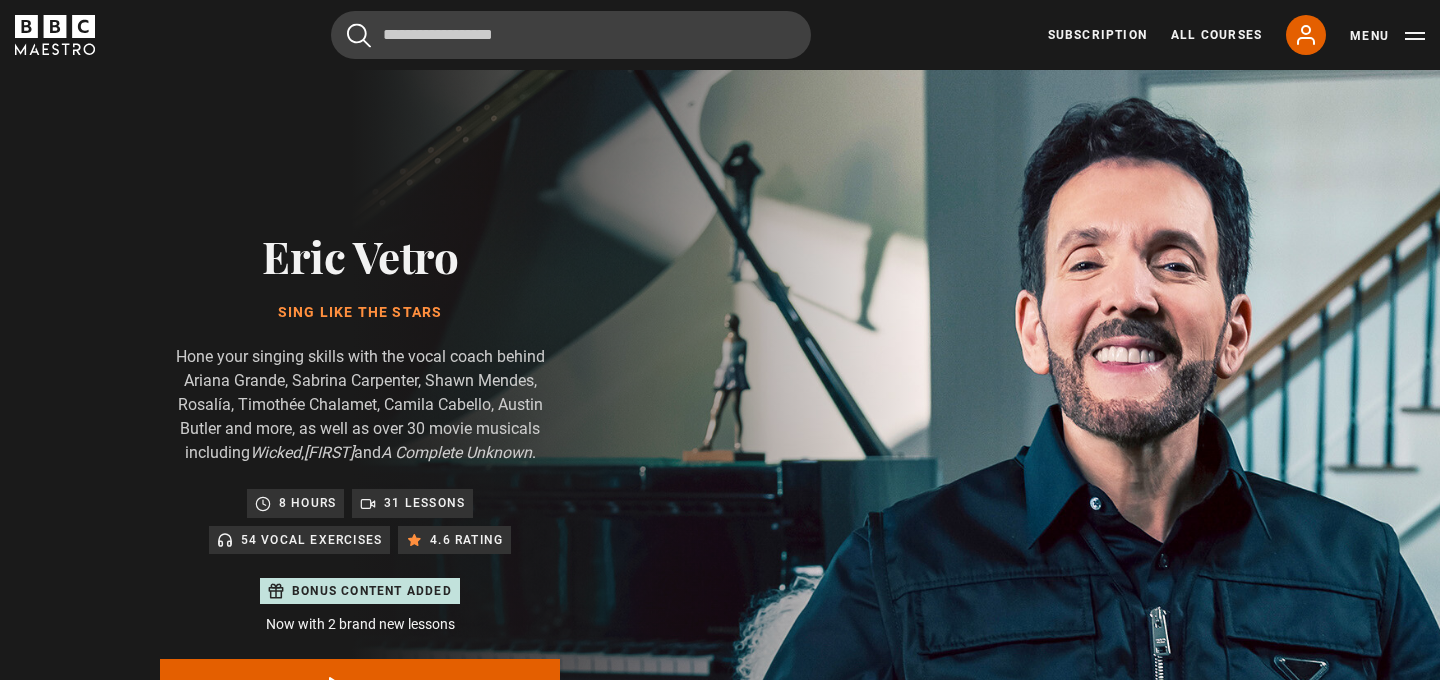 scroll, scrollTop: 956, scrollLeft: 0, axis: vertical 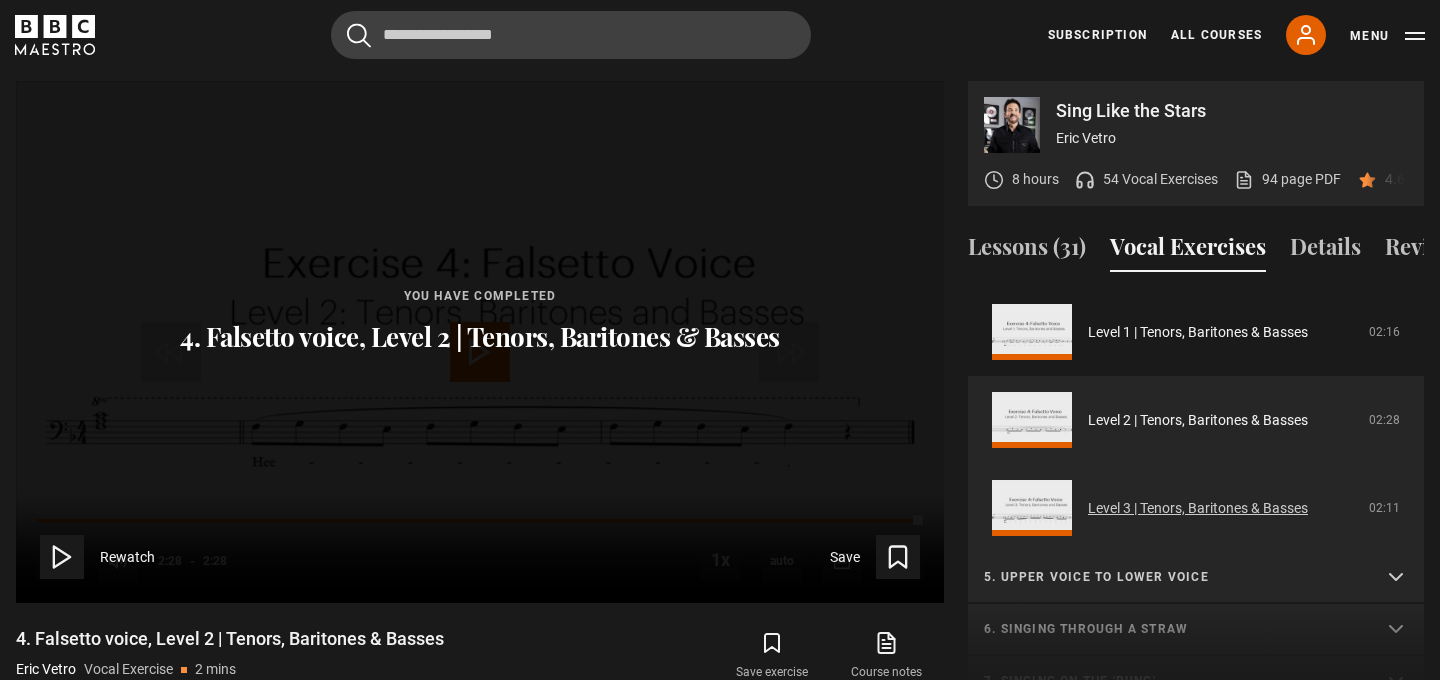 click on "Level 3 | Tenors, Baritones & Basses" at bounding box center [1198, 508] 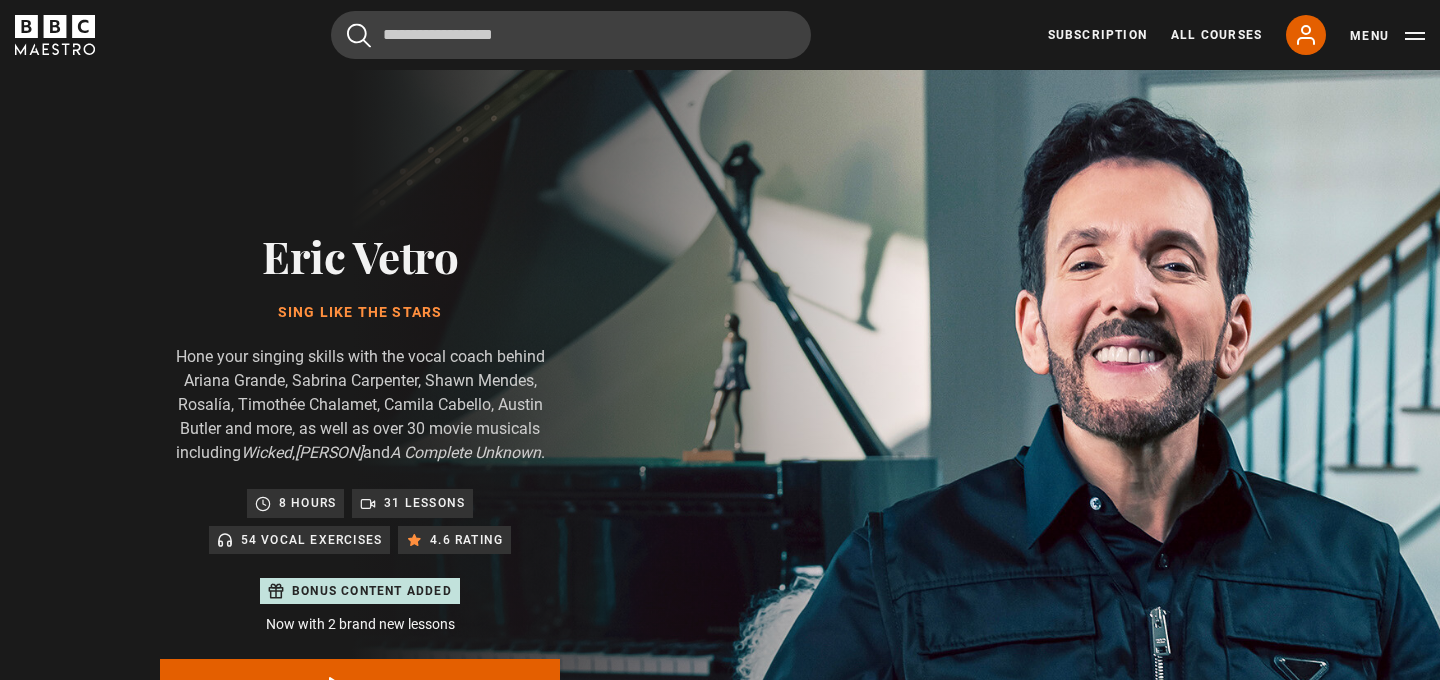 scroll, scrollTop: 956, scrollLeft: 0, axis: vertical 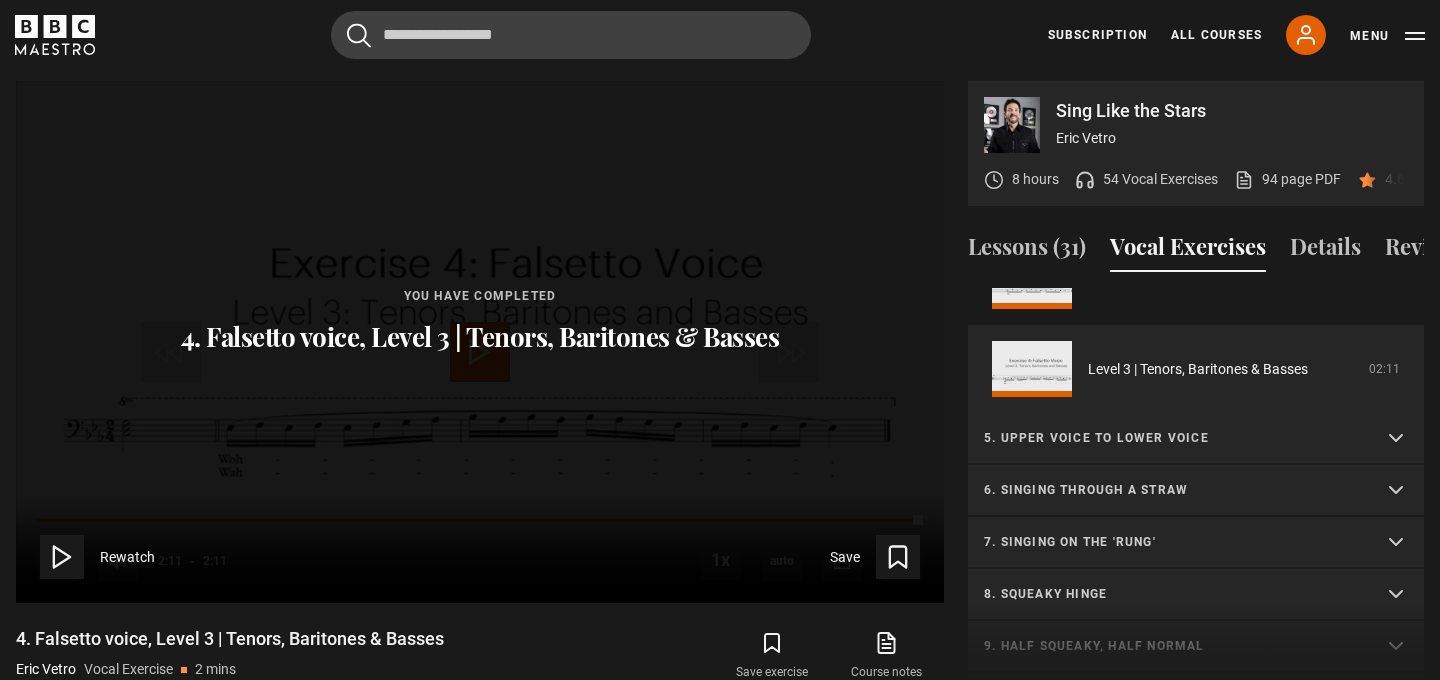 click on "5. Upper voice to lower voice" at bounding box center [1196, 439] 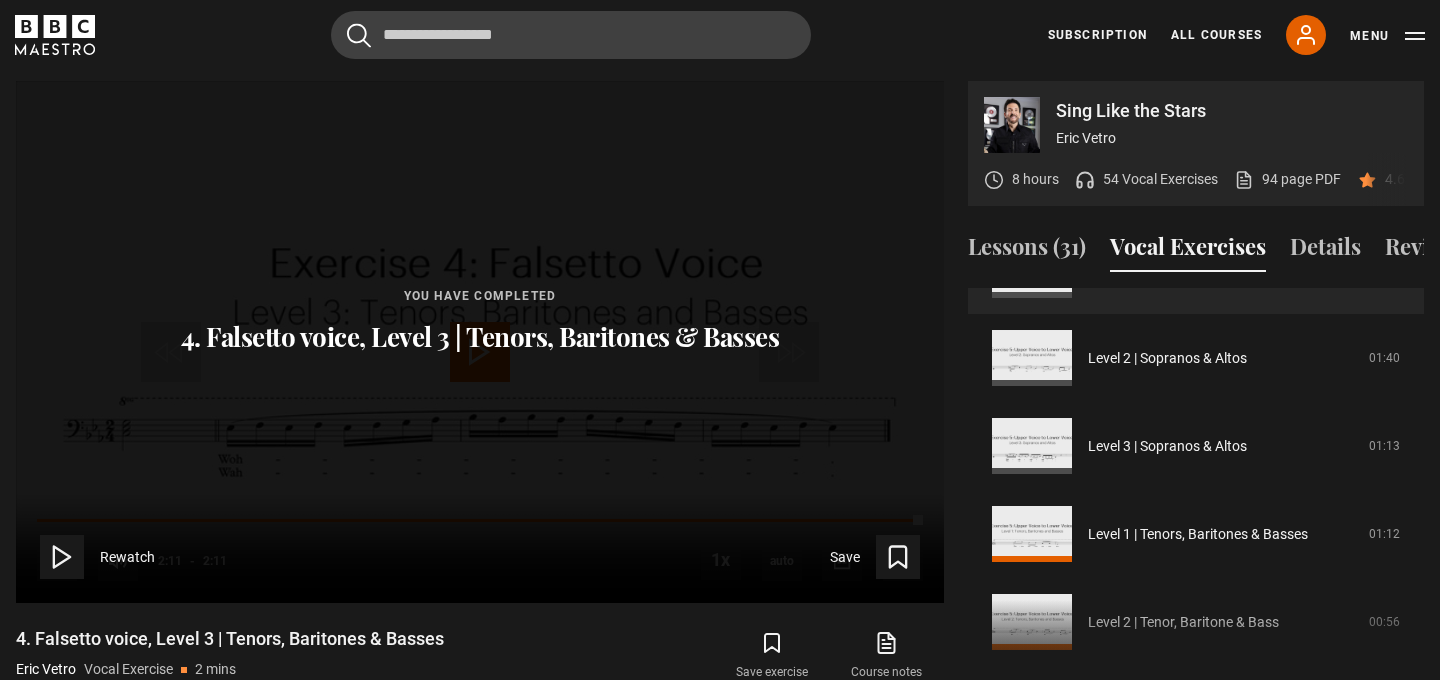 scroll, scrollTop: 872, scrollLeft: 0, axis: vertical 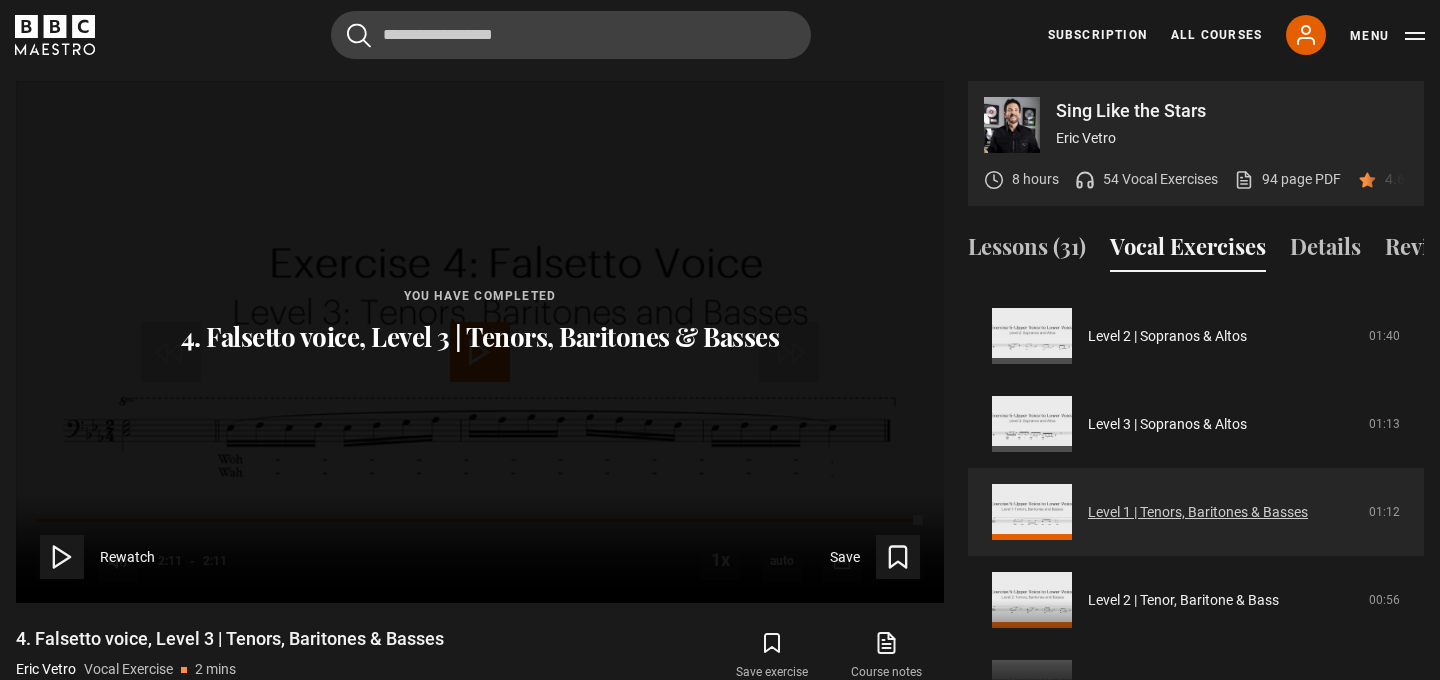 click on "Level 1 | Tenors, Baritones & Basses" at bounding box center (1198, 512) 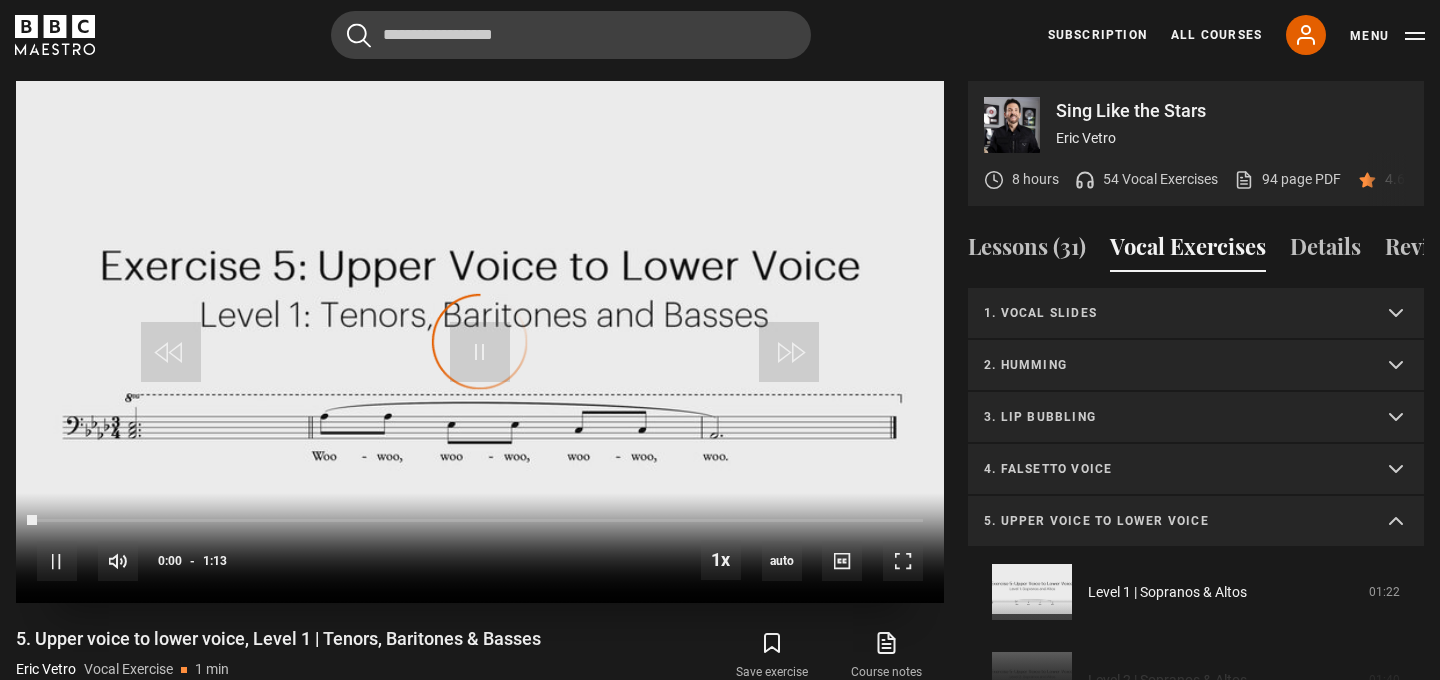 scroll, scrollTop: 0, scrollLeft: 0, axis: both 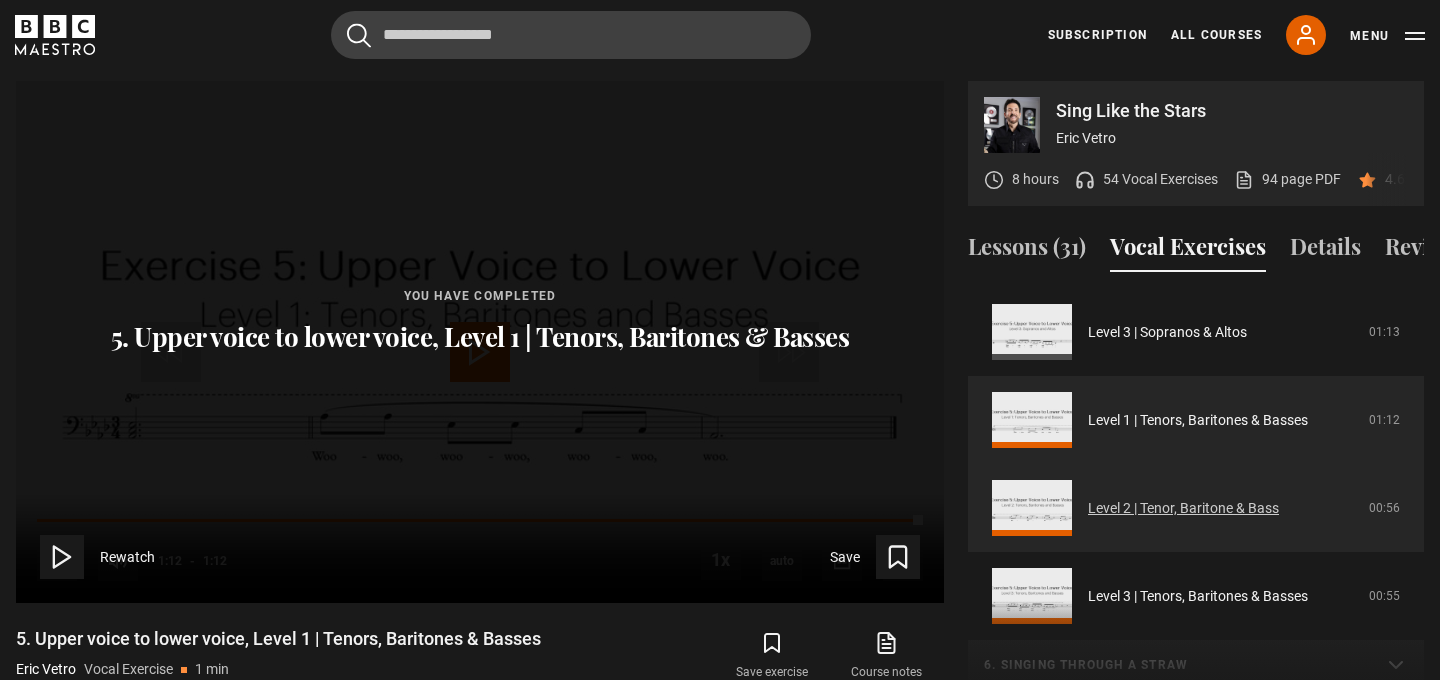 click on "Level 2 | Tenor, Baritone & Bass" at bounding box center [1183, 508] 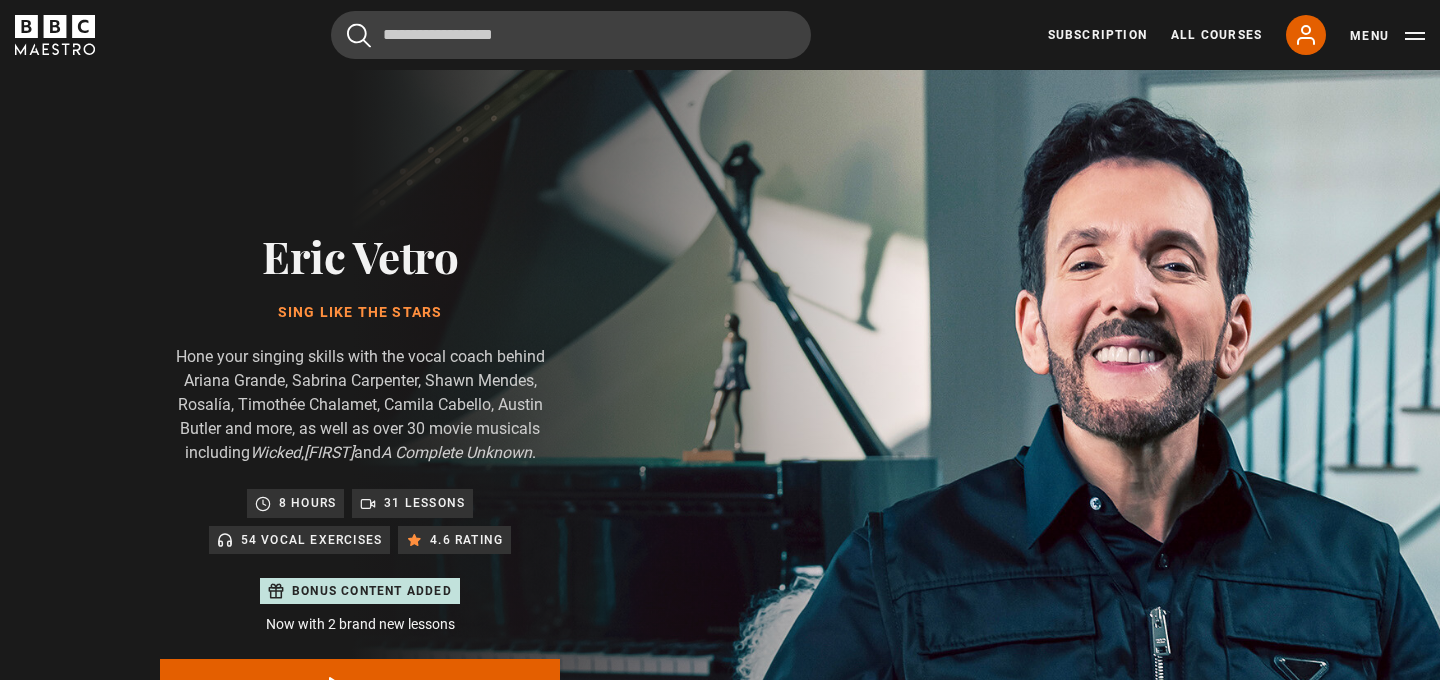 scroll, scrollTop: 956, scrollLeft: 0, axis: vertical 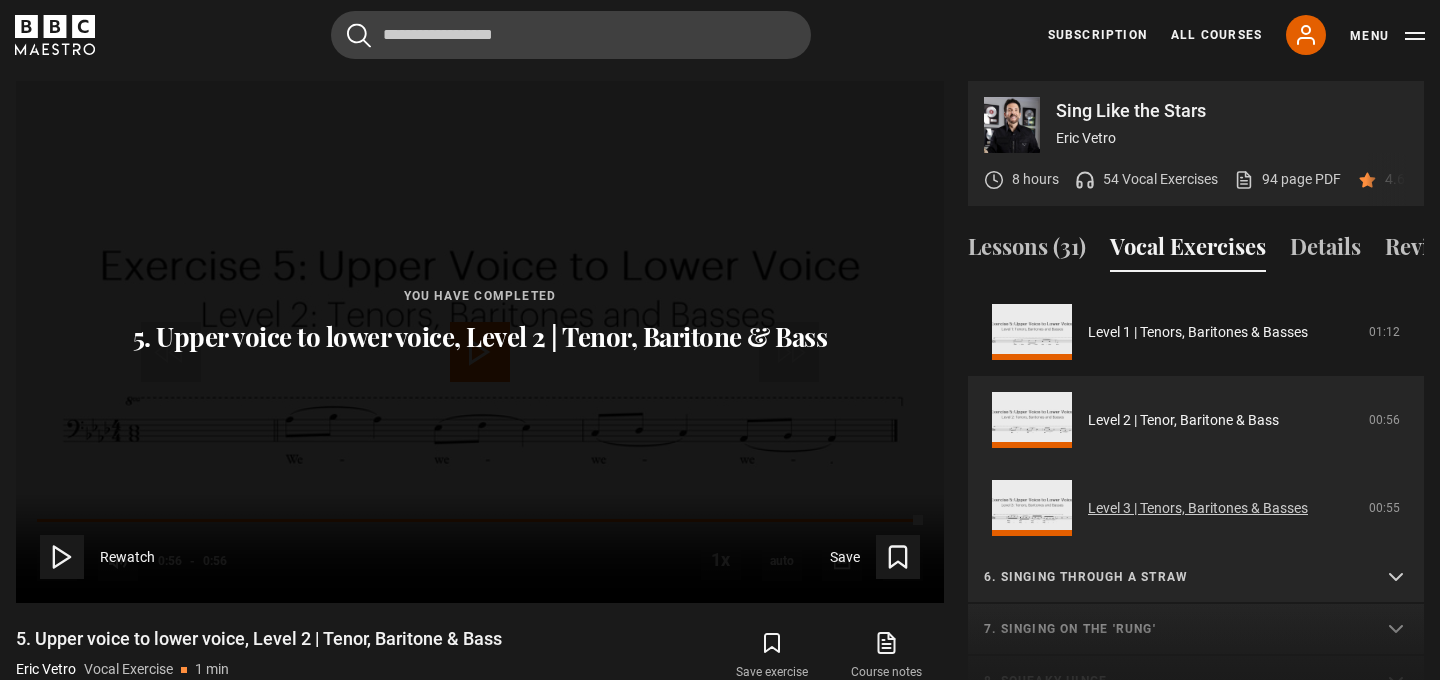 click on "Level 3 | Tenors, Baritones & Basses" at bounding box center [1198, 508] 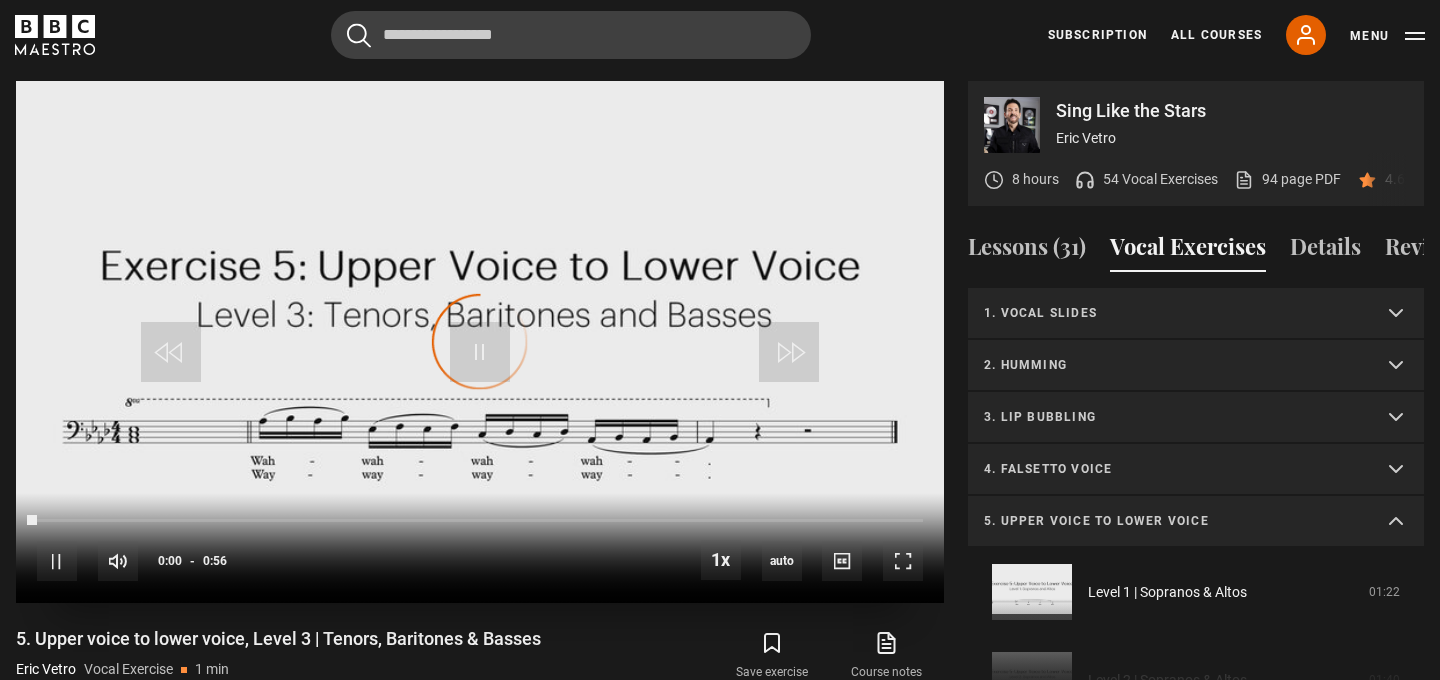 scroll, scrollTop: 956, scrollLeft: 0, axis: vertical 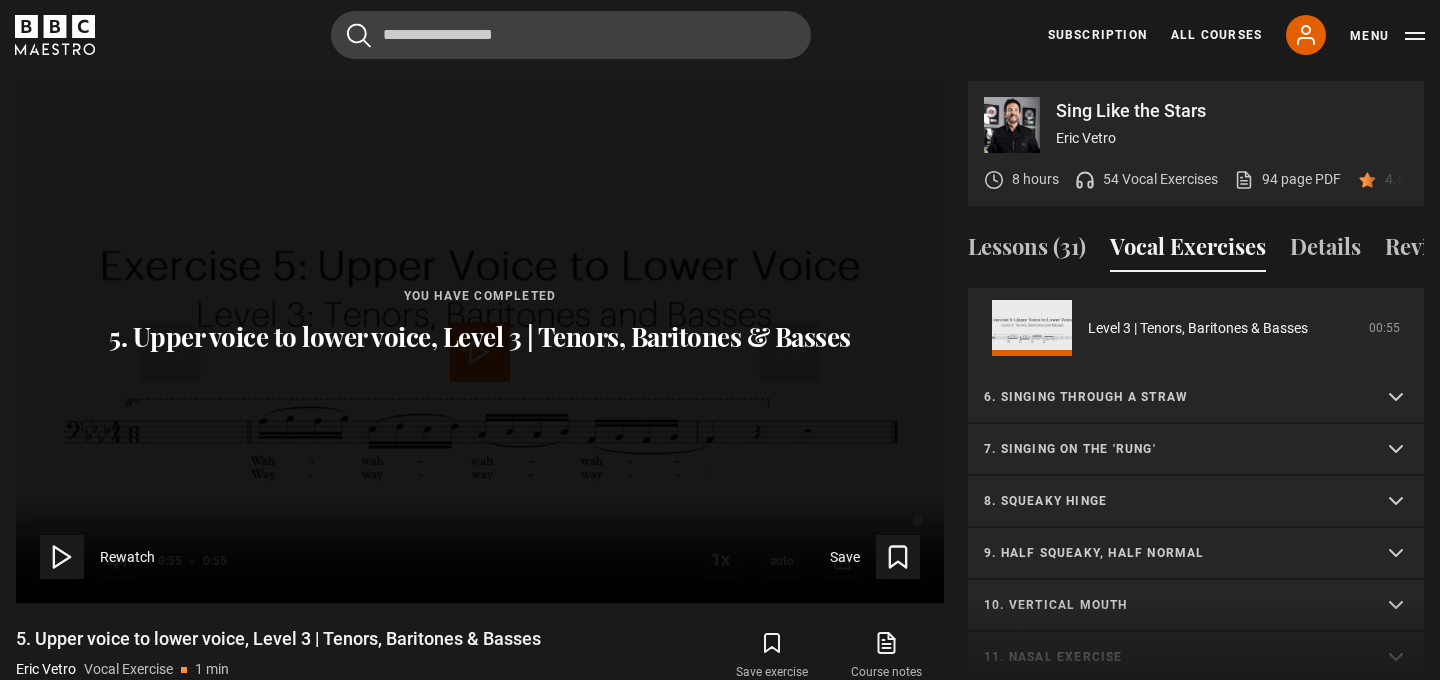 click 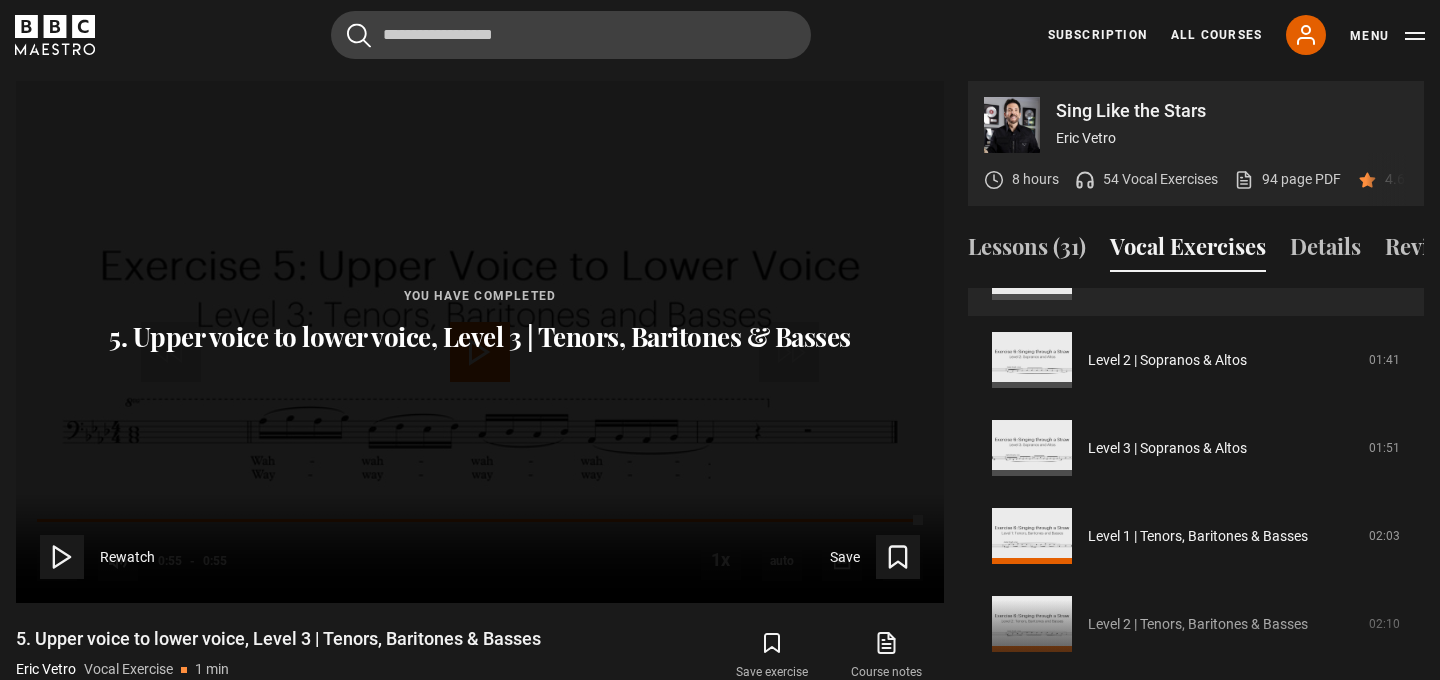 scroll, scrollTop: 901, scrollLeft: 0, axis: vertical 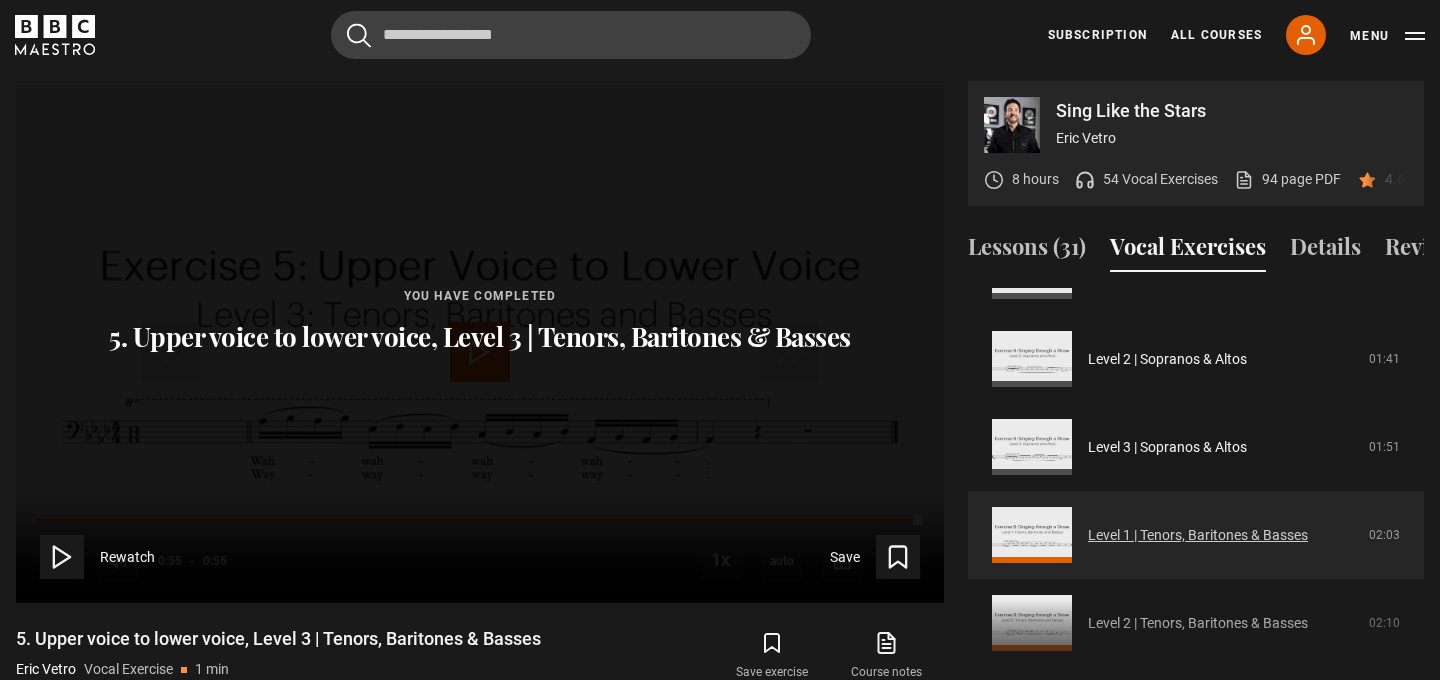 click on "Level 1 | Tenors, Baritones & Basses" at bounding box center [1198, 535] 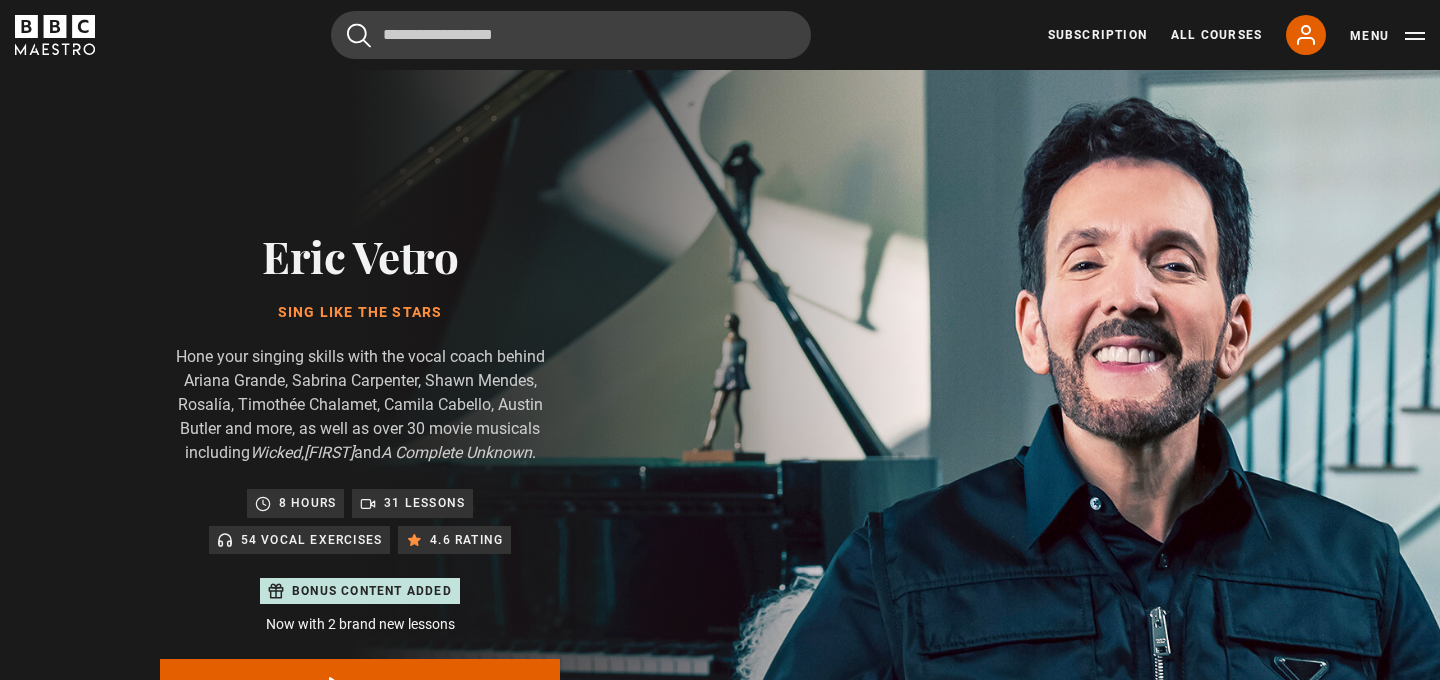 scroll, scrollTop: 956, scrollLeft: 0, axis: vertical 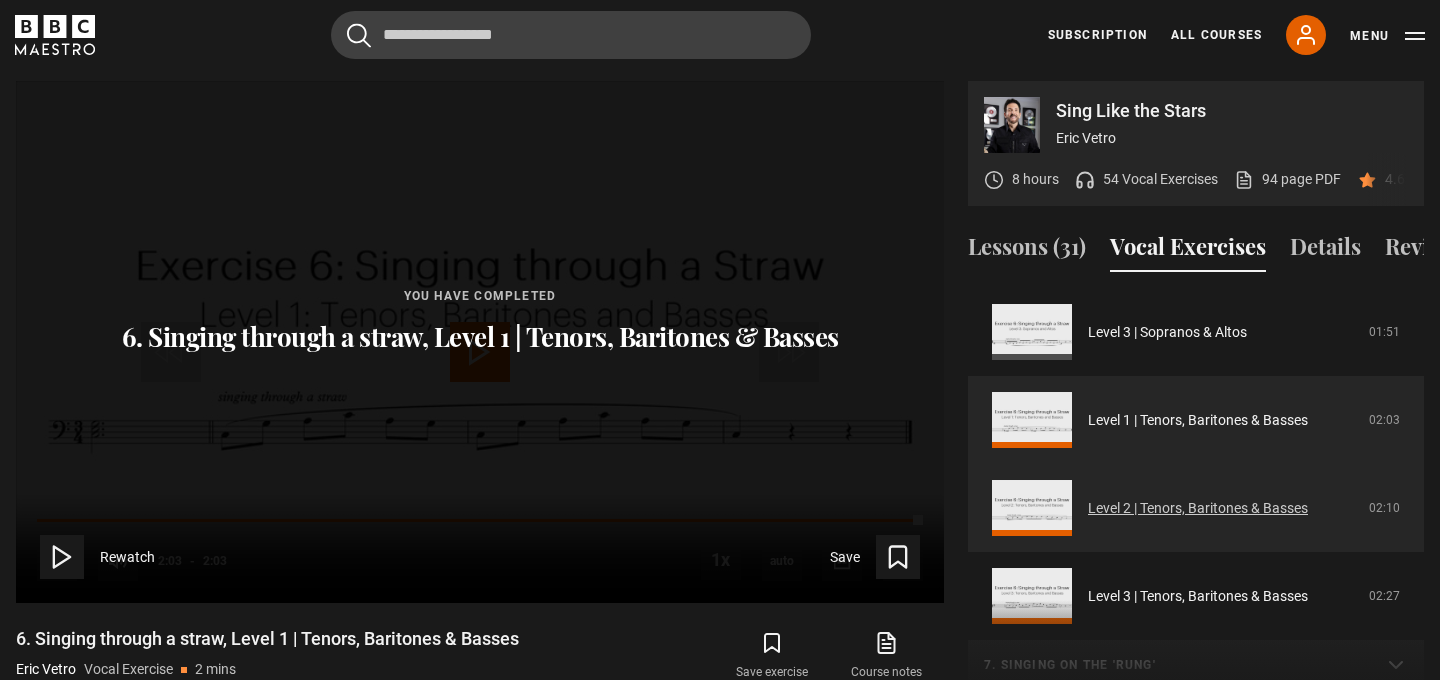 click on "Level 2 | Tenors, Baritones & Basses" at bounding box center [1198, 508] 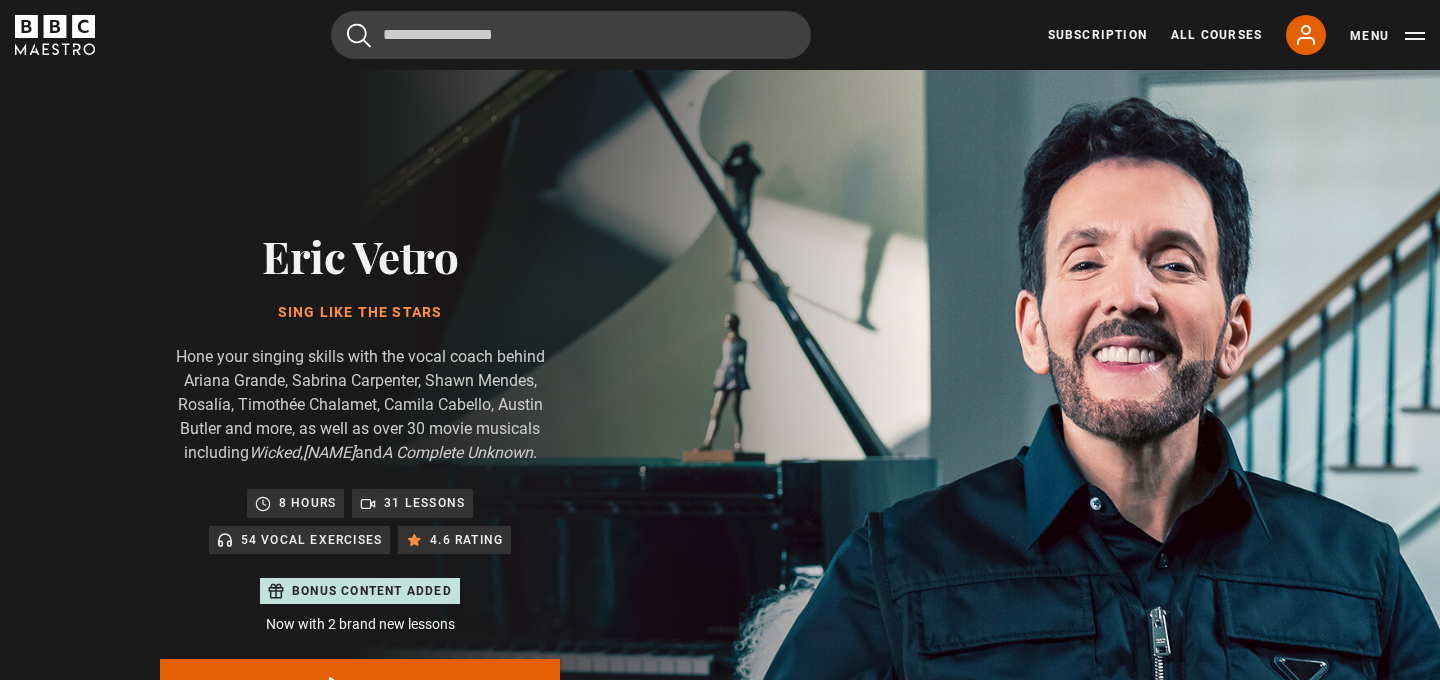 scroll, scrollTop: 956, scrollLeft: 0, axis: vertical 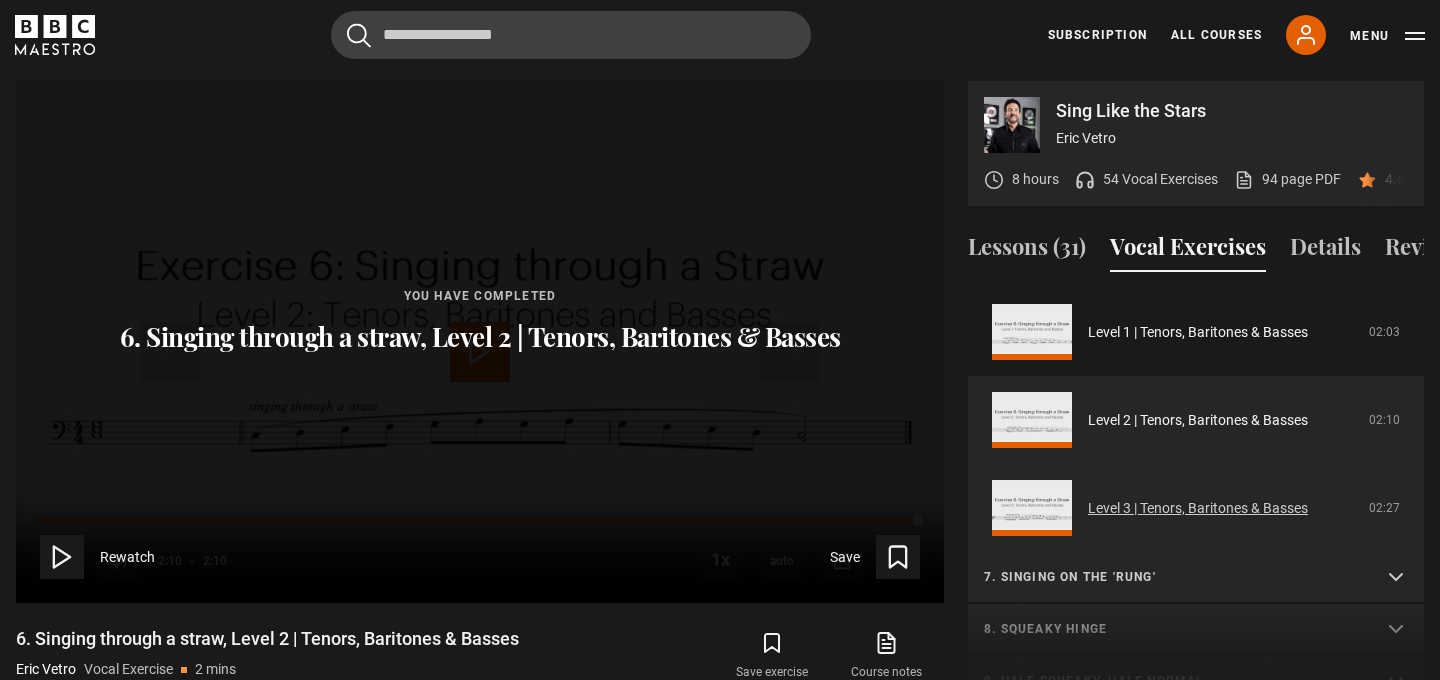 click on "Level 3 | Tenors, Baritones & Basses" at bounding box center [1198, 508] 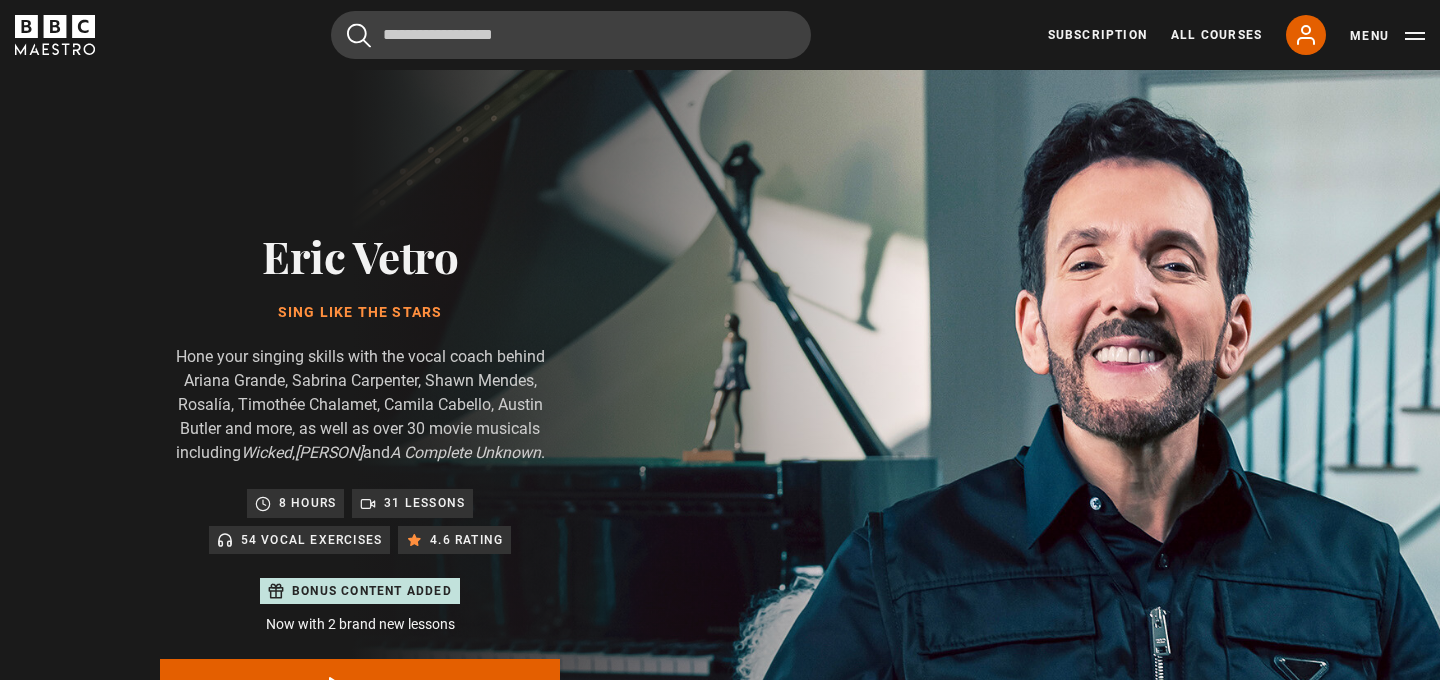 scroll, scrollTop: 956, scrollLeft: 0, axis: vertical 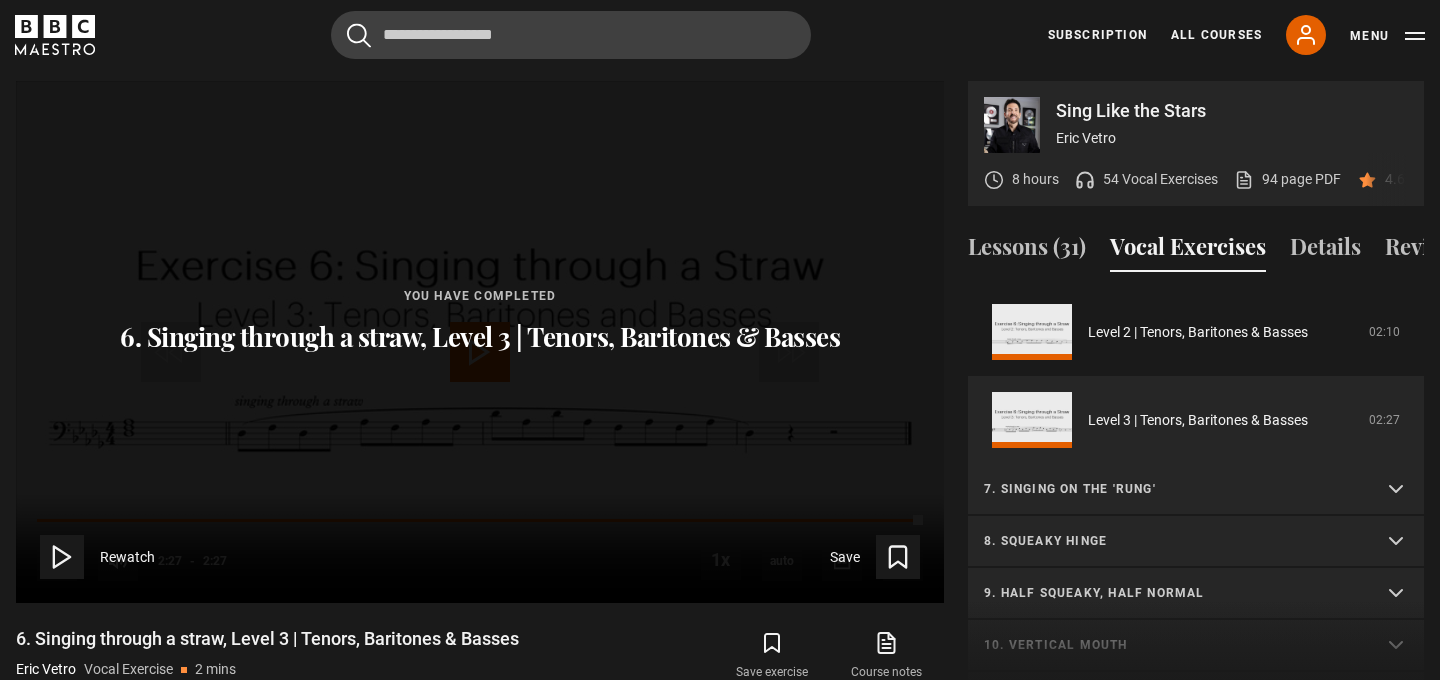 click on "7. Singing on the 'rung'" at bounding box center (1172, 489) 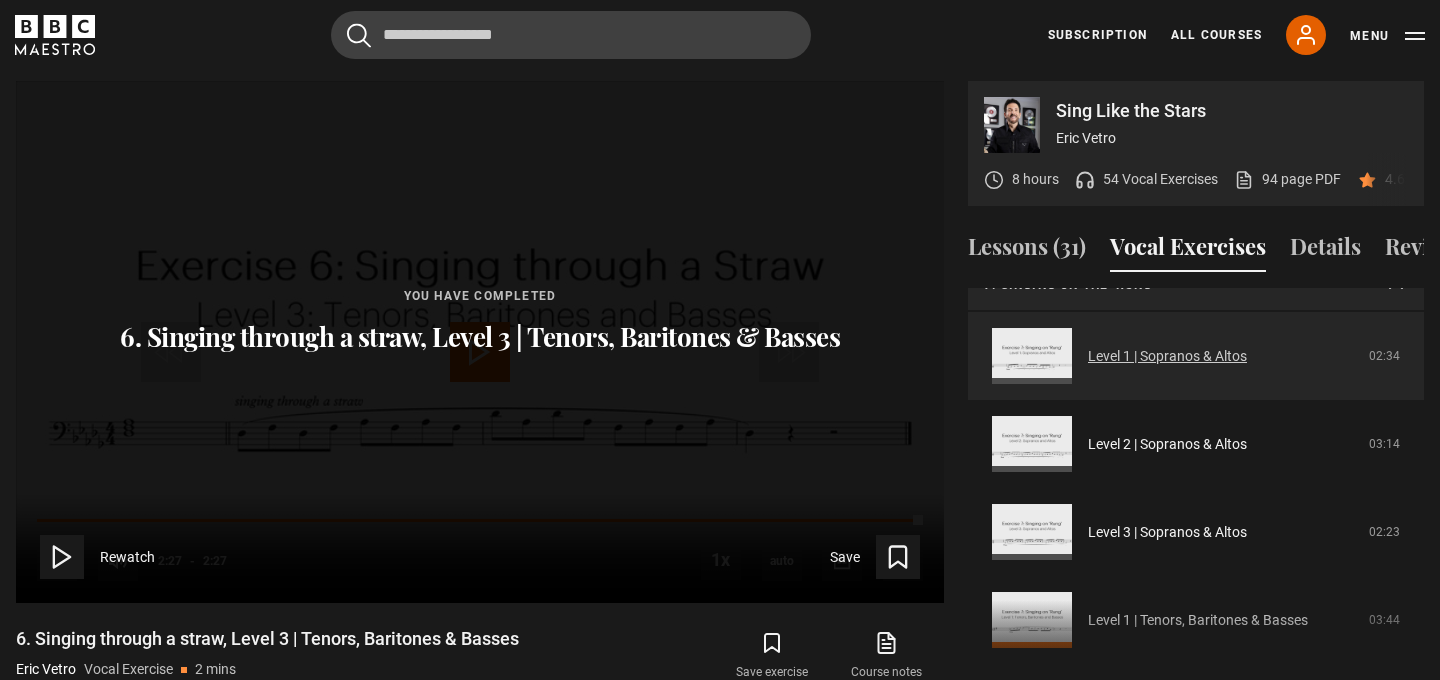 scroll, scrollTop: 950, scrollLeft: 0, axis: vertical 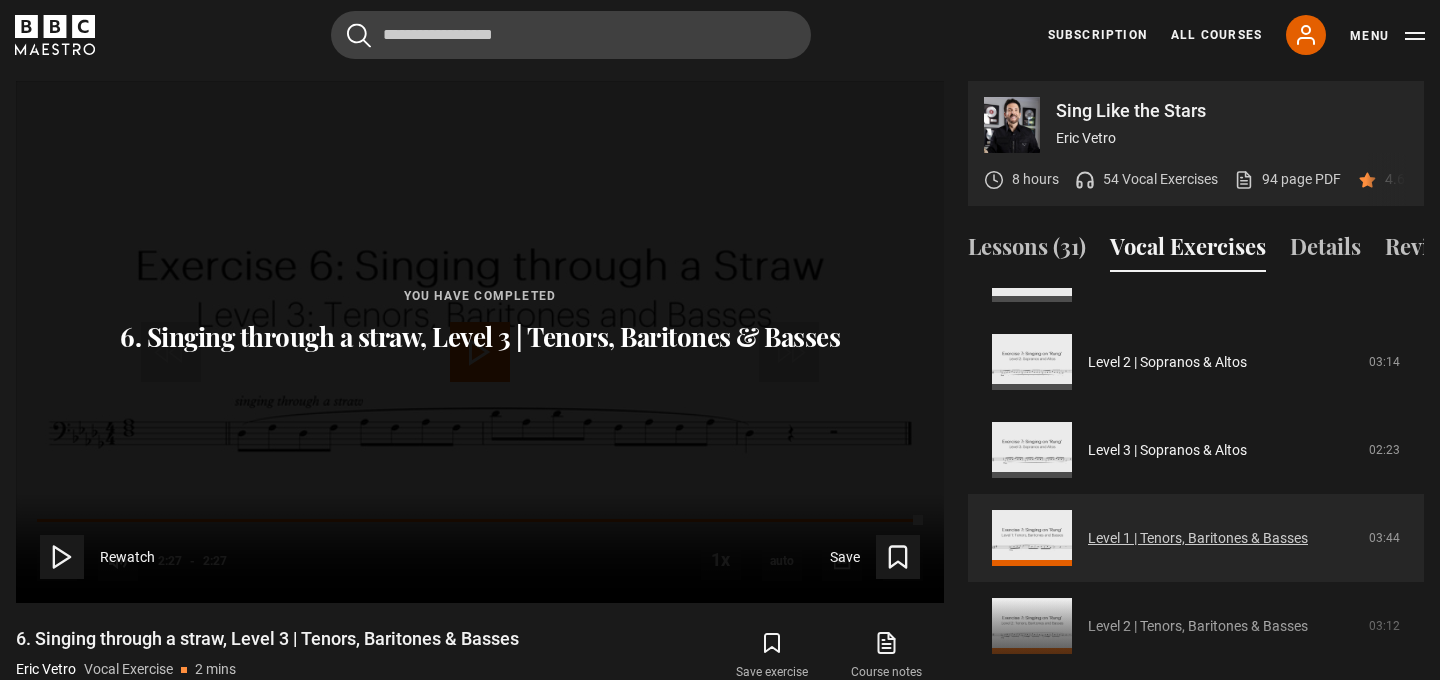 click on "Level 1 | Tenors, Baritones & Basses" at bounding box center (1198, 538) 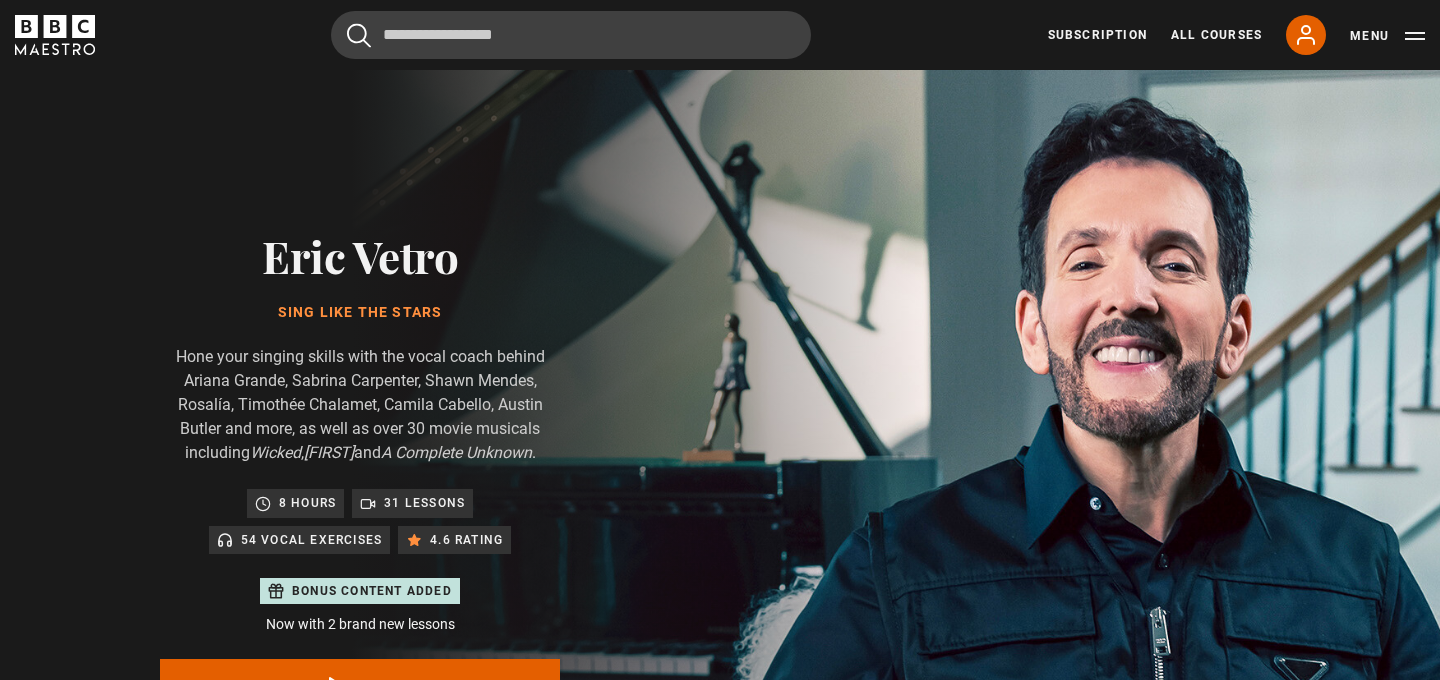 scroll, scrollTop: 956, scrollLeft: 0, axis: vertical 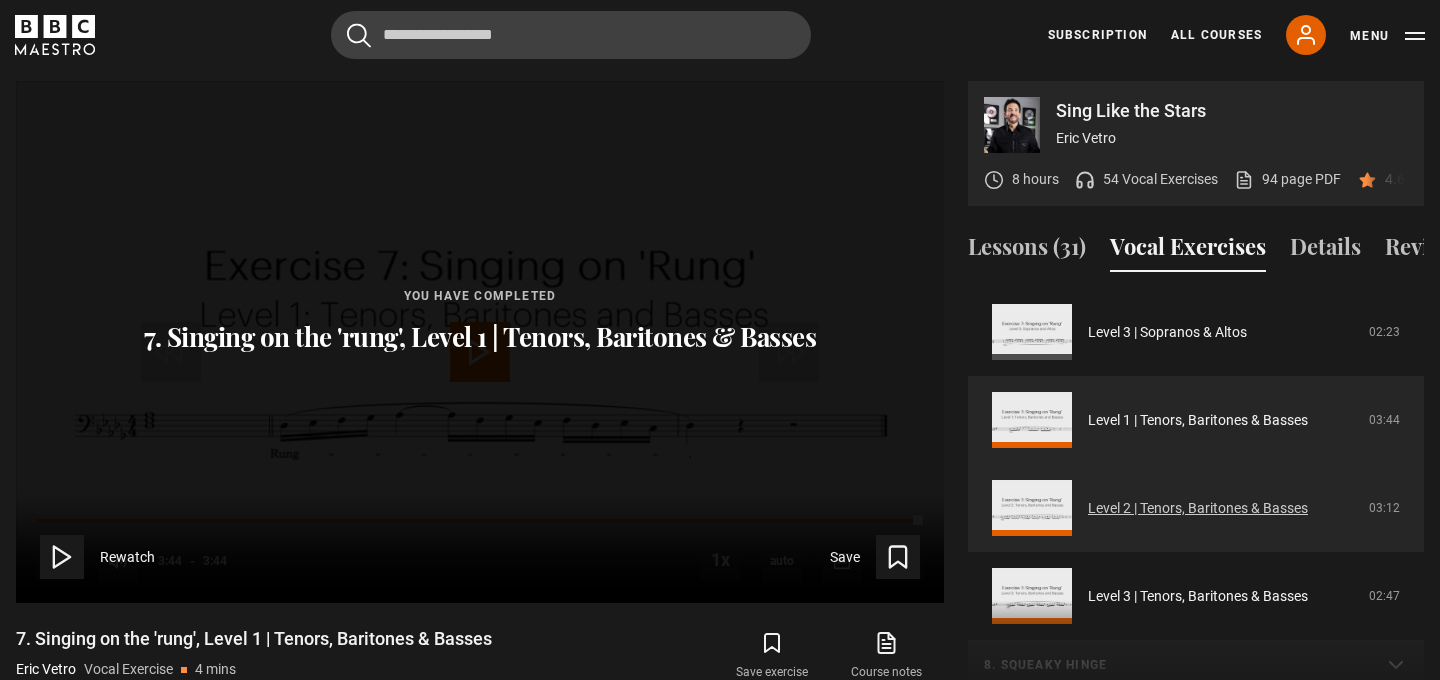 click on "Level 2 | Tenors, Baritones & Basses" at bounding box center [1198, 508] 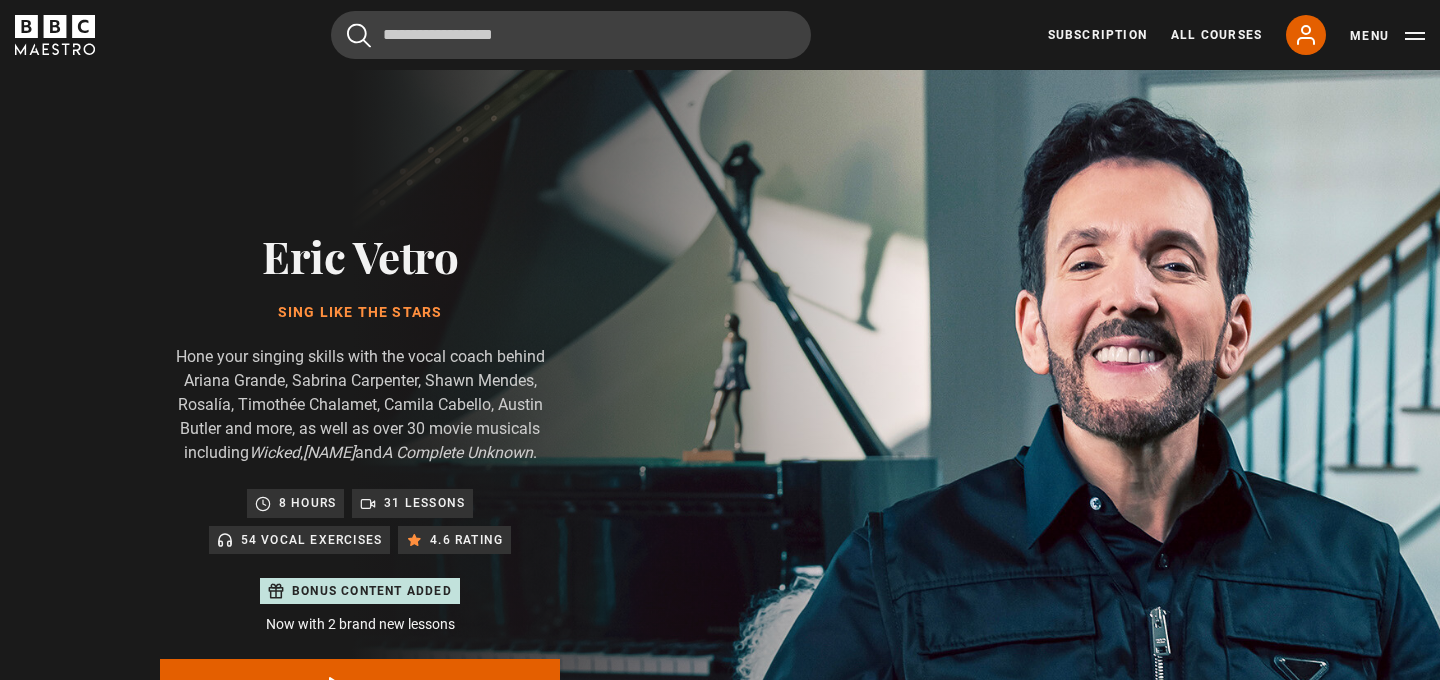 scroll, scrollTop: 956, scrollLeft: 0, axis: vertical 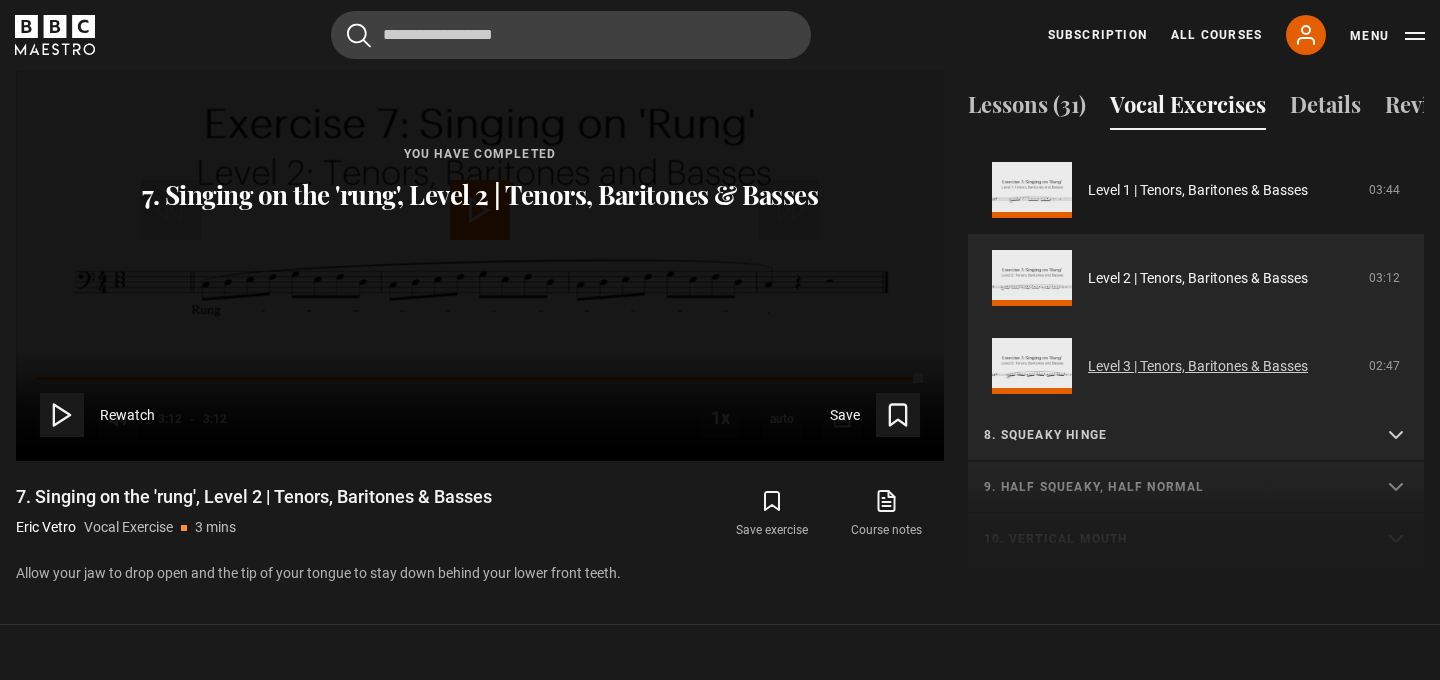 click on "Level 3 | Tenors, Baritones & Basses" at bounding box center [1198, 366] 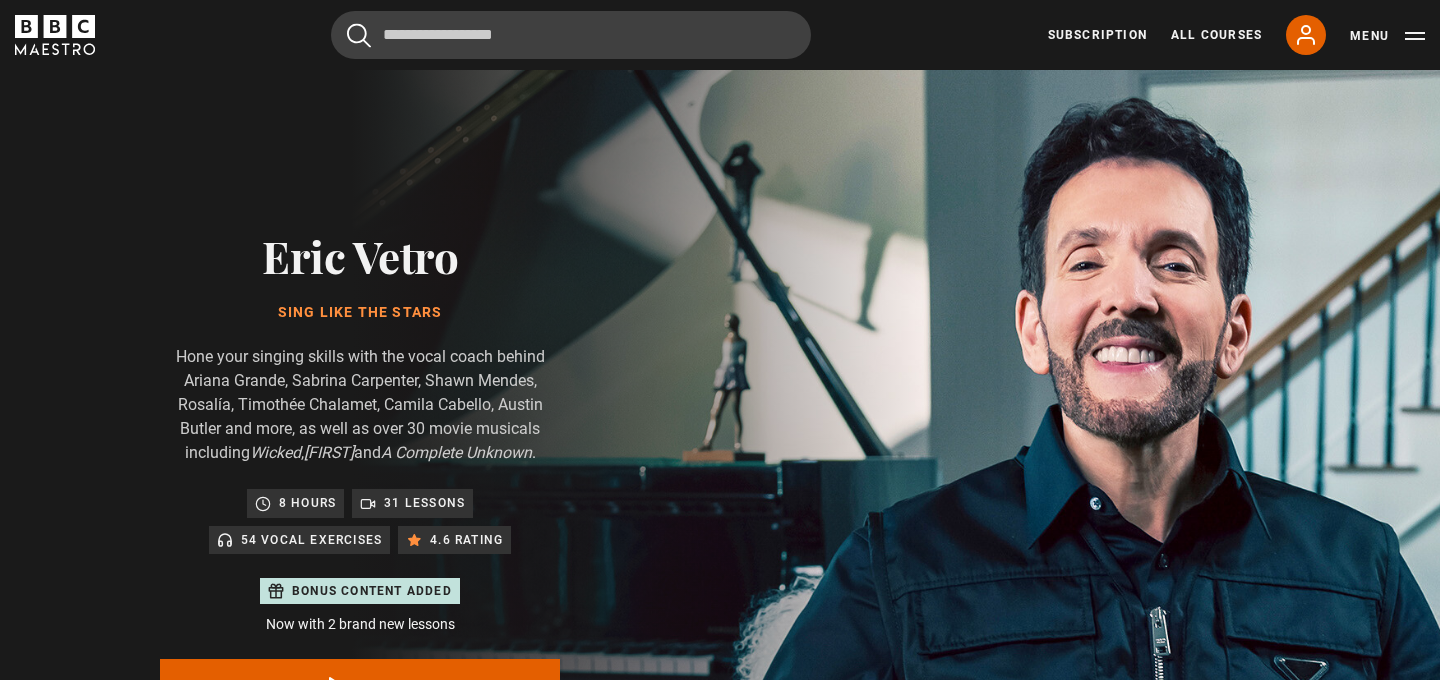 scroll, scrollTop: 956, scrollLeft: 0, axis: vertical 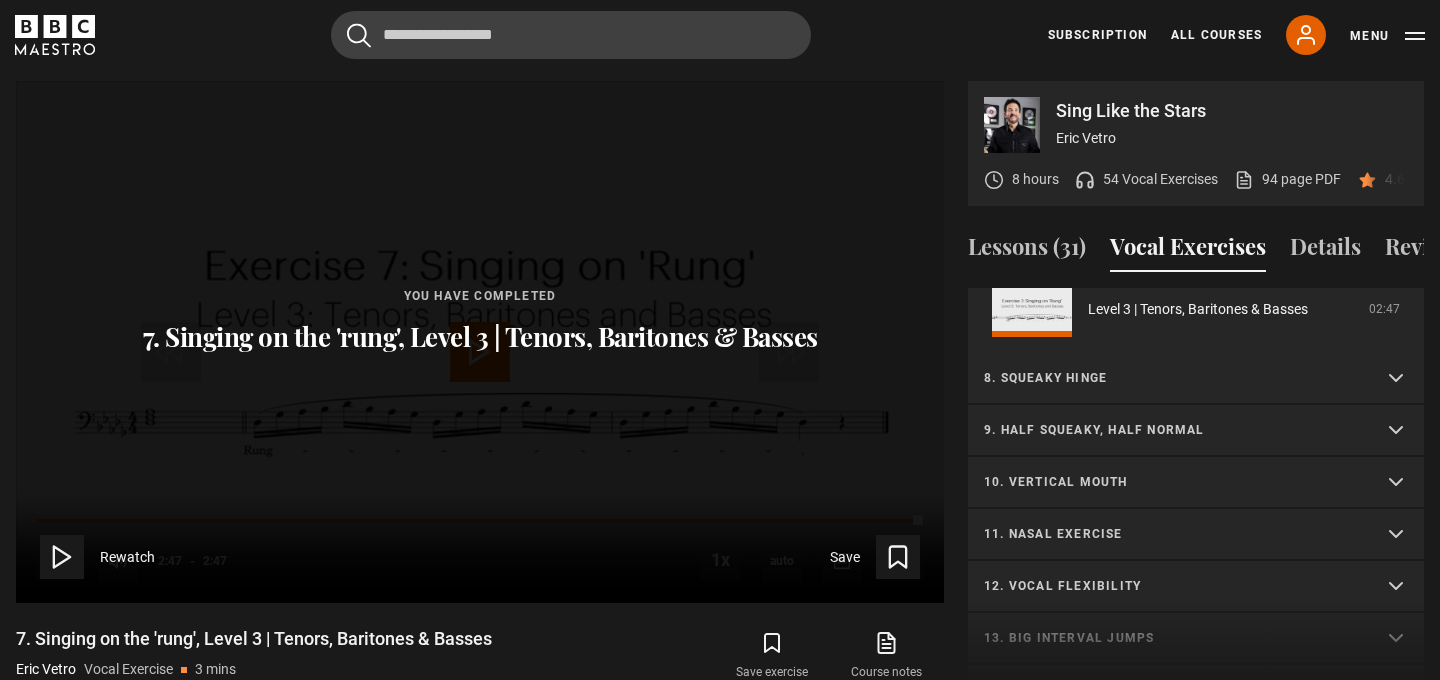 click on "8. Squeaky hinge" at bounding box center [1196, 379] 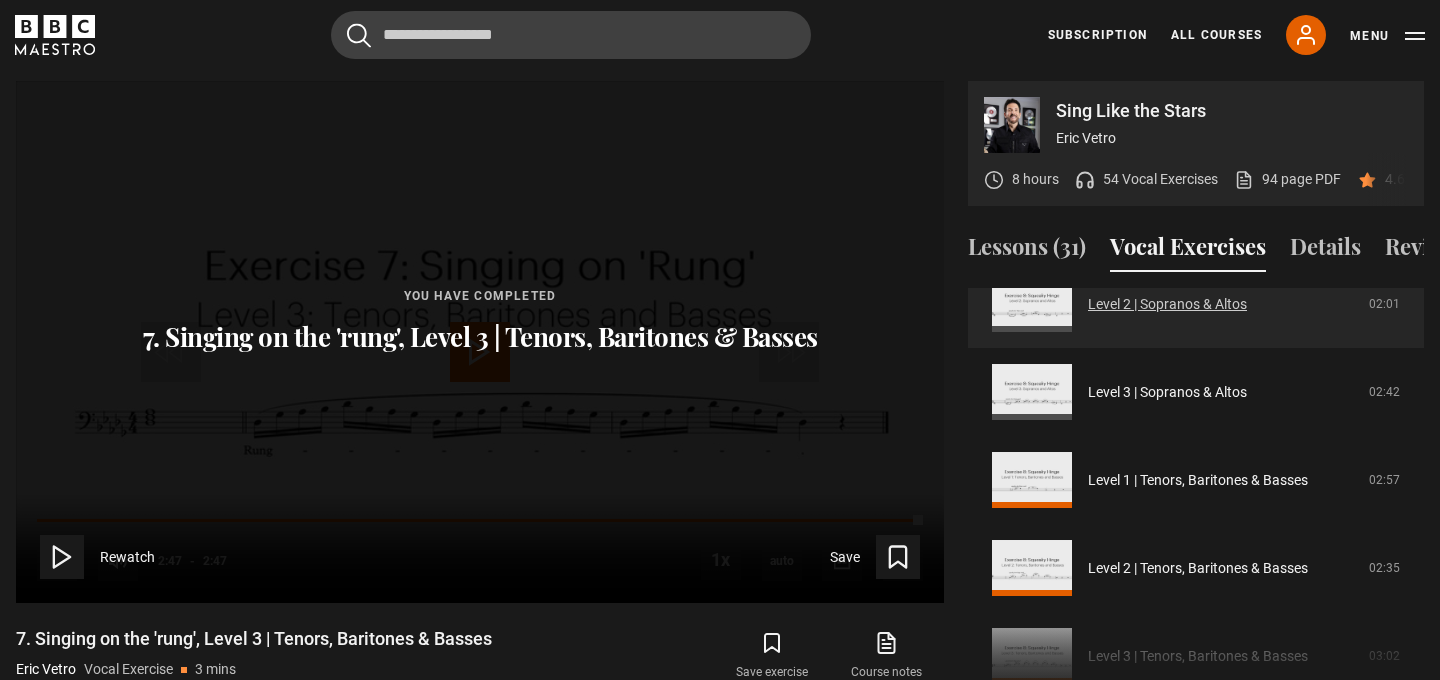 scroll, scrollTop: 1049, scrollLeft: 0, axis: vertical 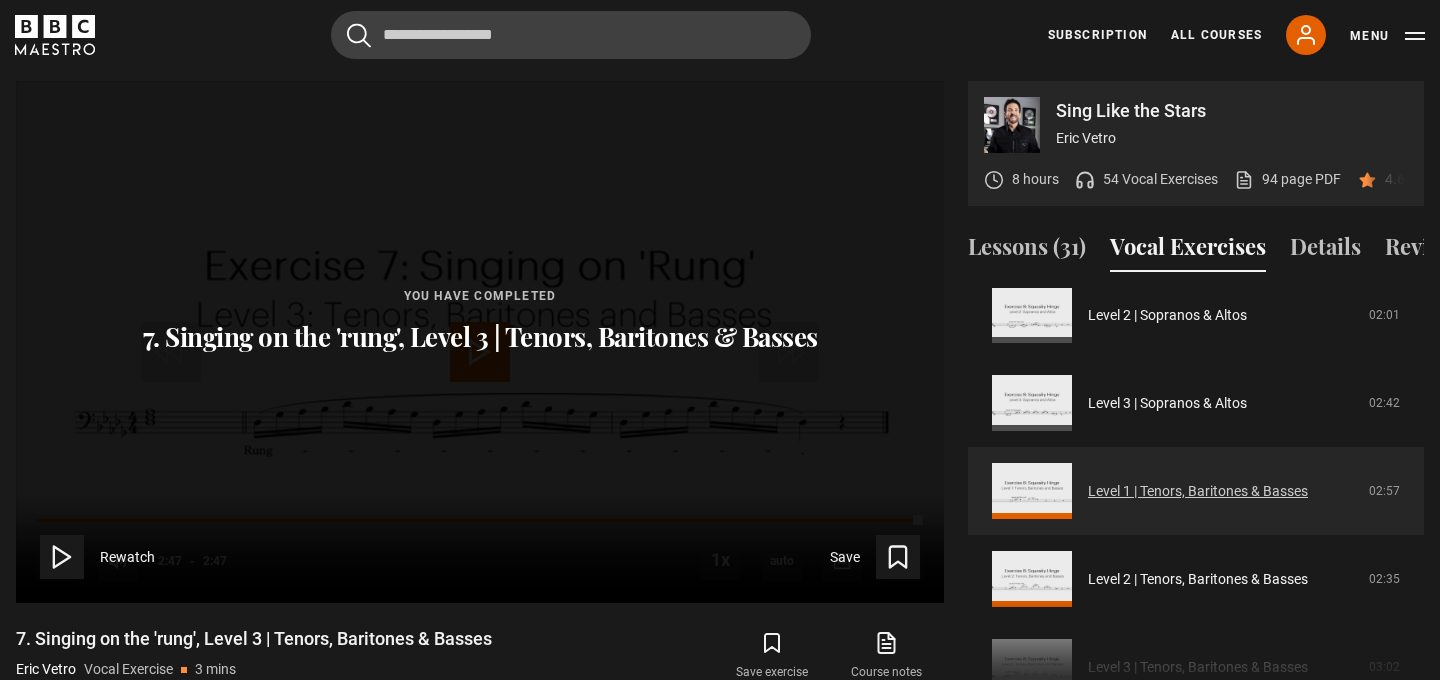 click on "Level 1 | Tenors, Baritones & Basses" at bounding box center (1198, 491) 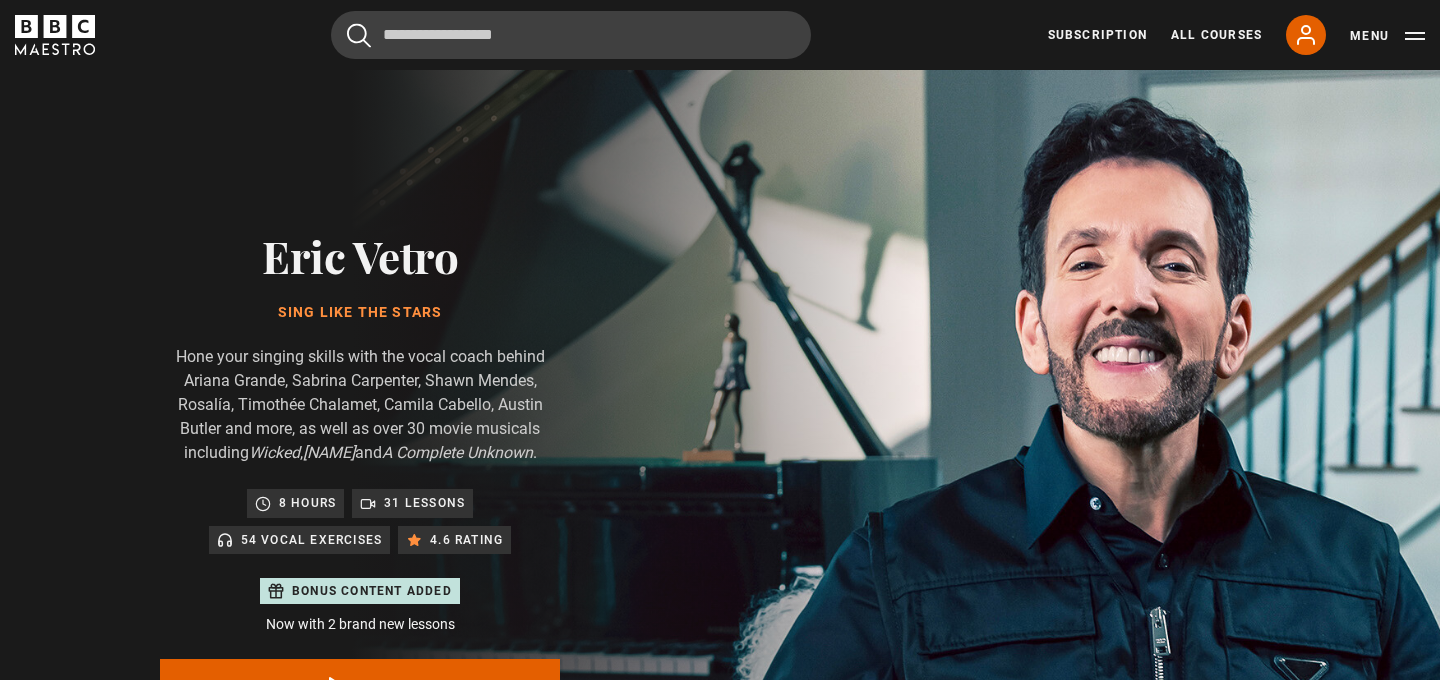 scroll, scrollTop: 956, scrollLeft: 0, axis: vertical 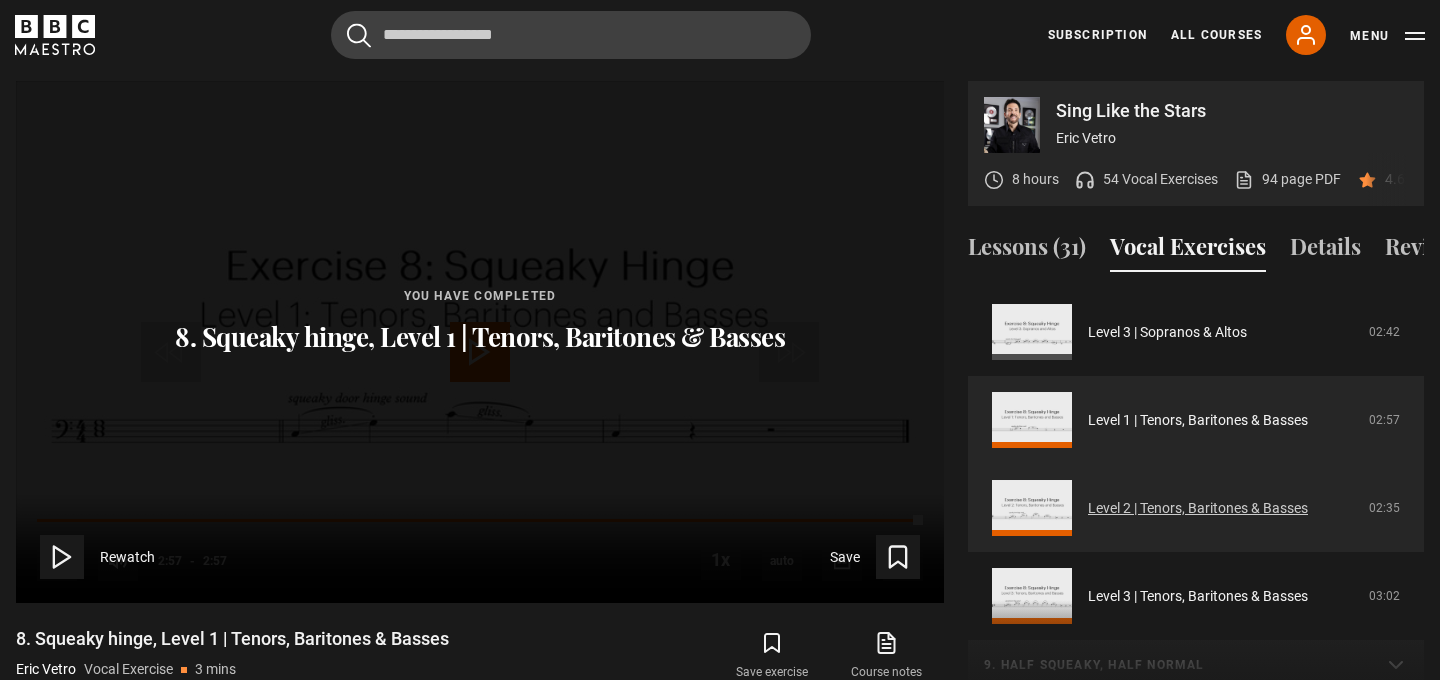 click on "Level 2 | Tenors, Baritones & Basses" at bounding box center [1198, 508] 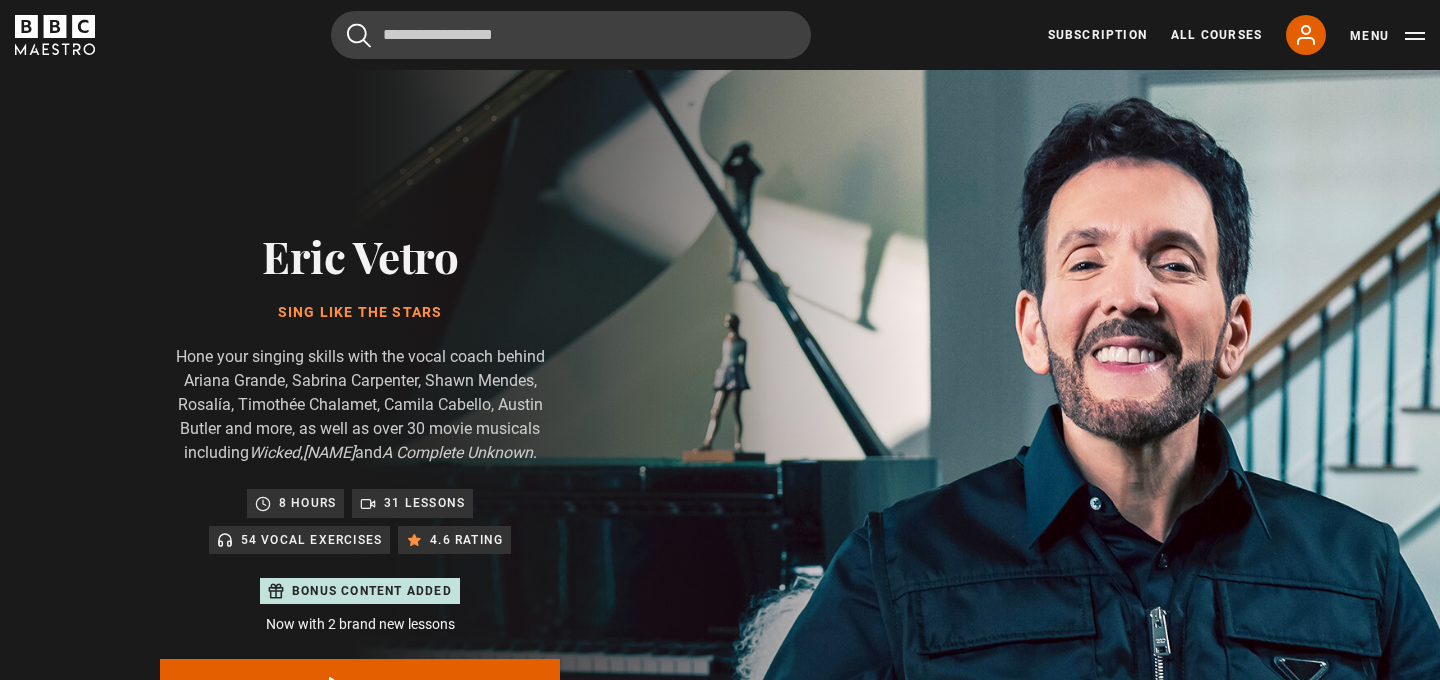 scroll, scrollTop: 956, scrollLeft: 0, axis: vertical 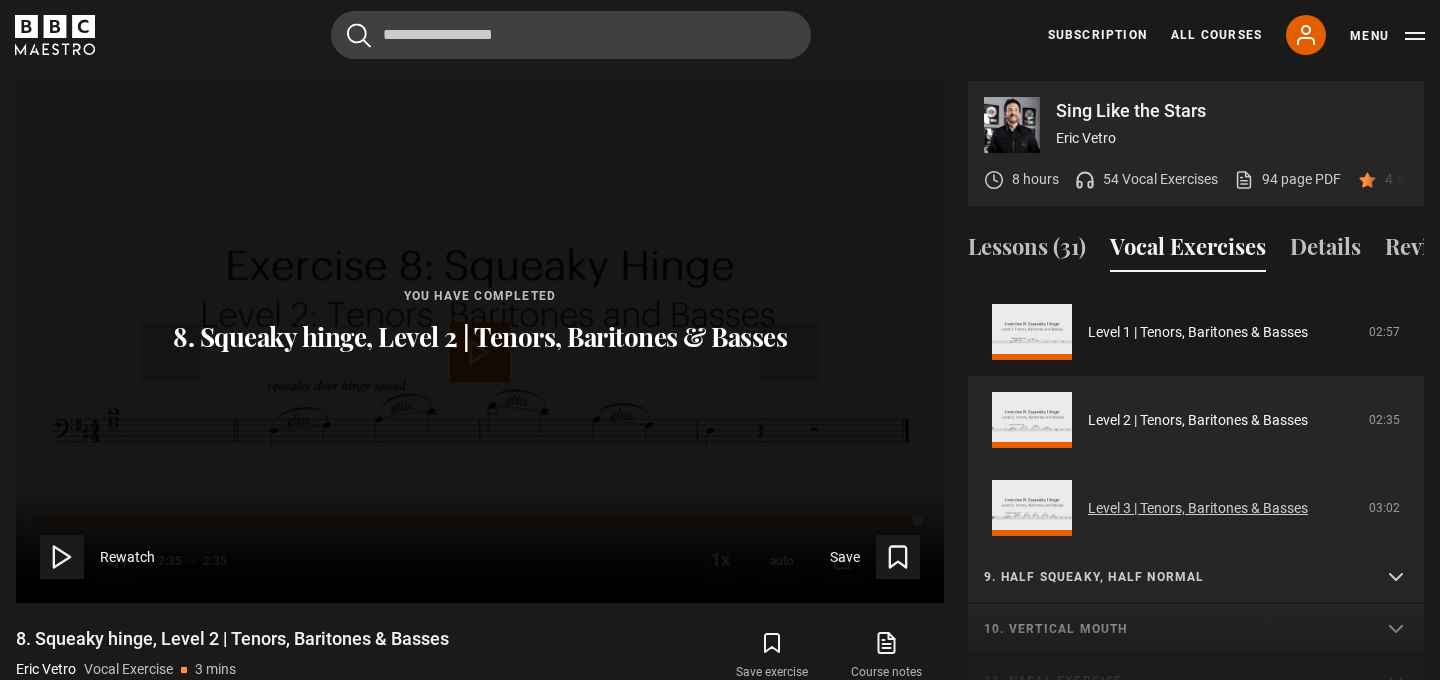 click on "Level 3 | Tenors, Baritones & Basses" at bounding box center (1198, 508) 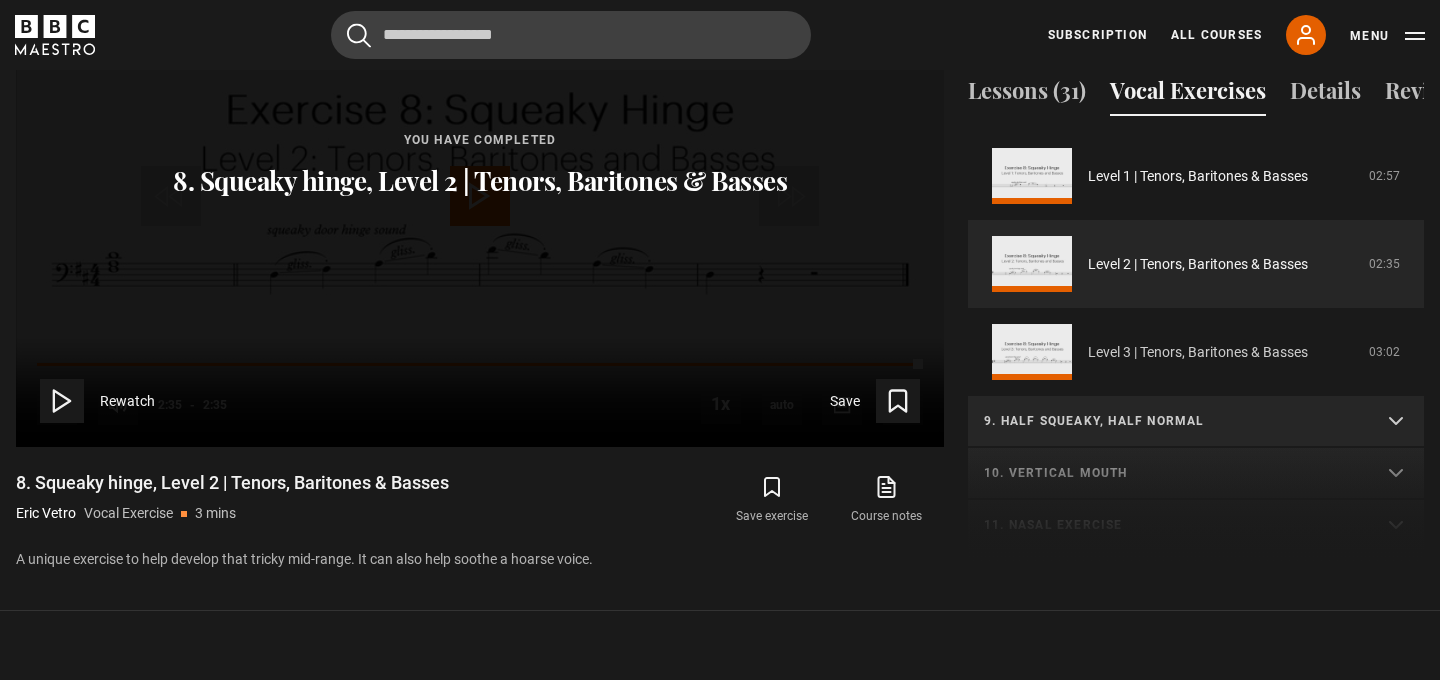 scroll, scrollTop: 1106, scrollLeft: 0, axis: vertical 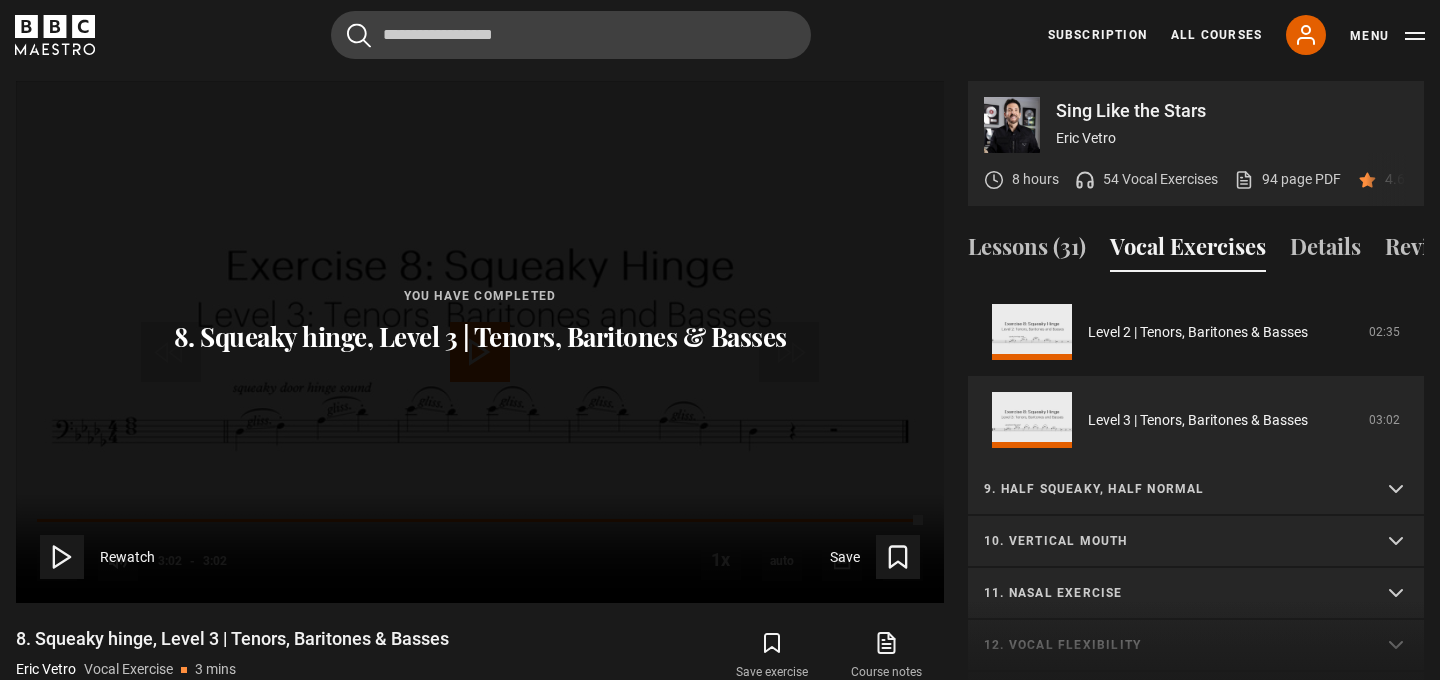 click on "9. Half squeaky, half normal" at bounding box center (1172, 489) 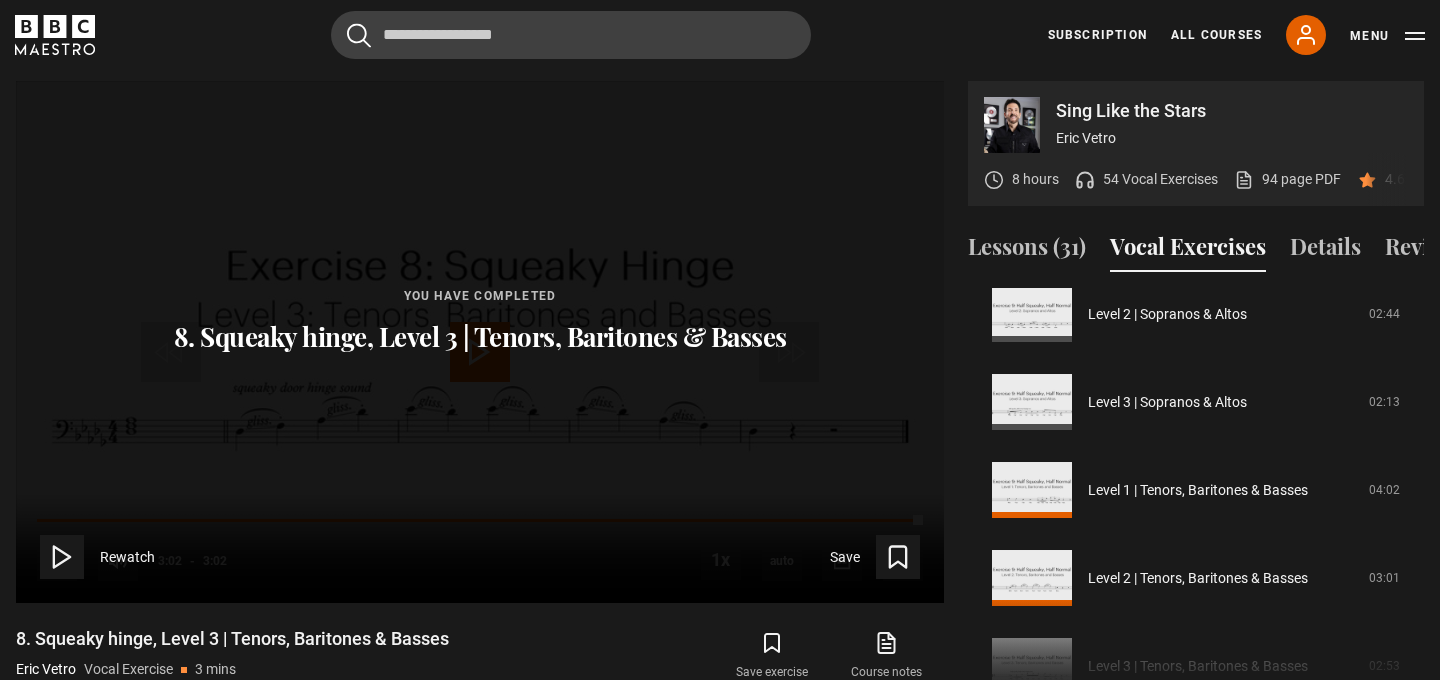 scroll, scrollTop: 1105, scrollLeft: 0, axis: vertical 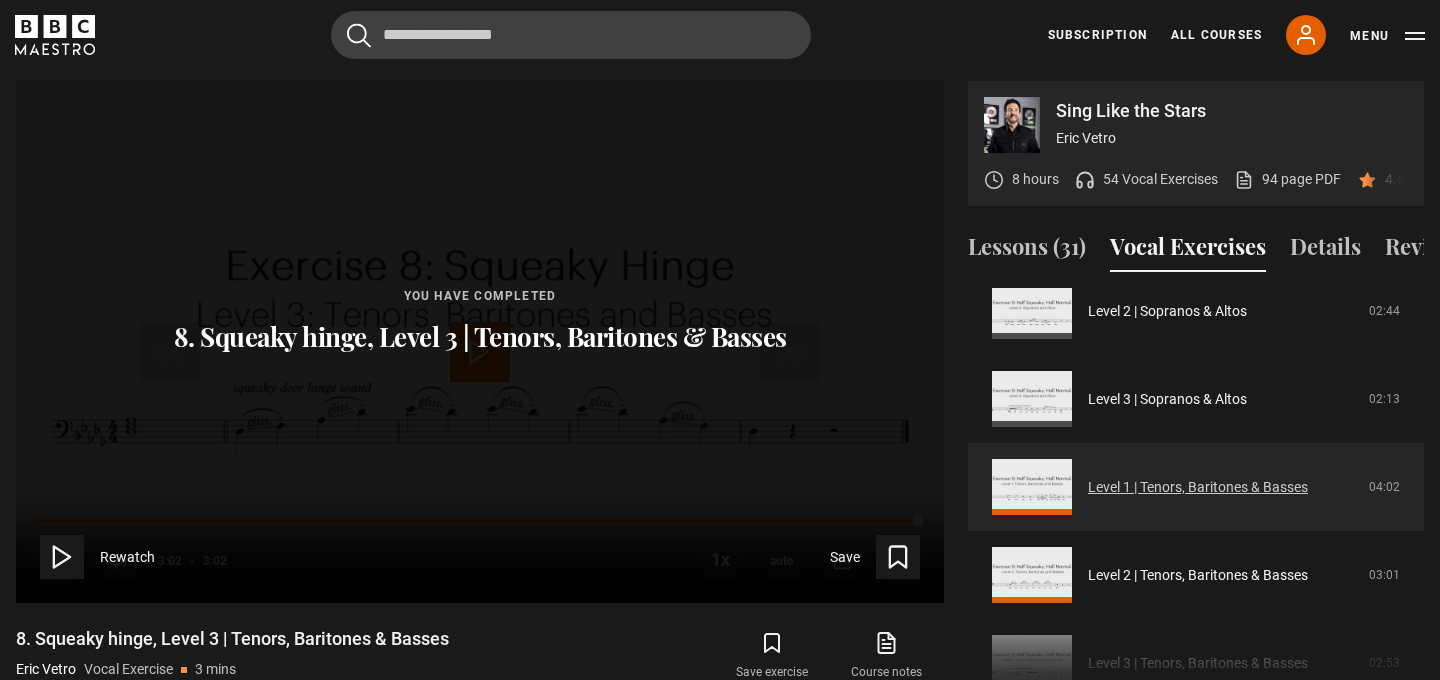 click on "Level 1 | Tenors, Baritones & Basses" at bounding box center [1198, 487] 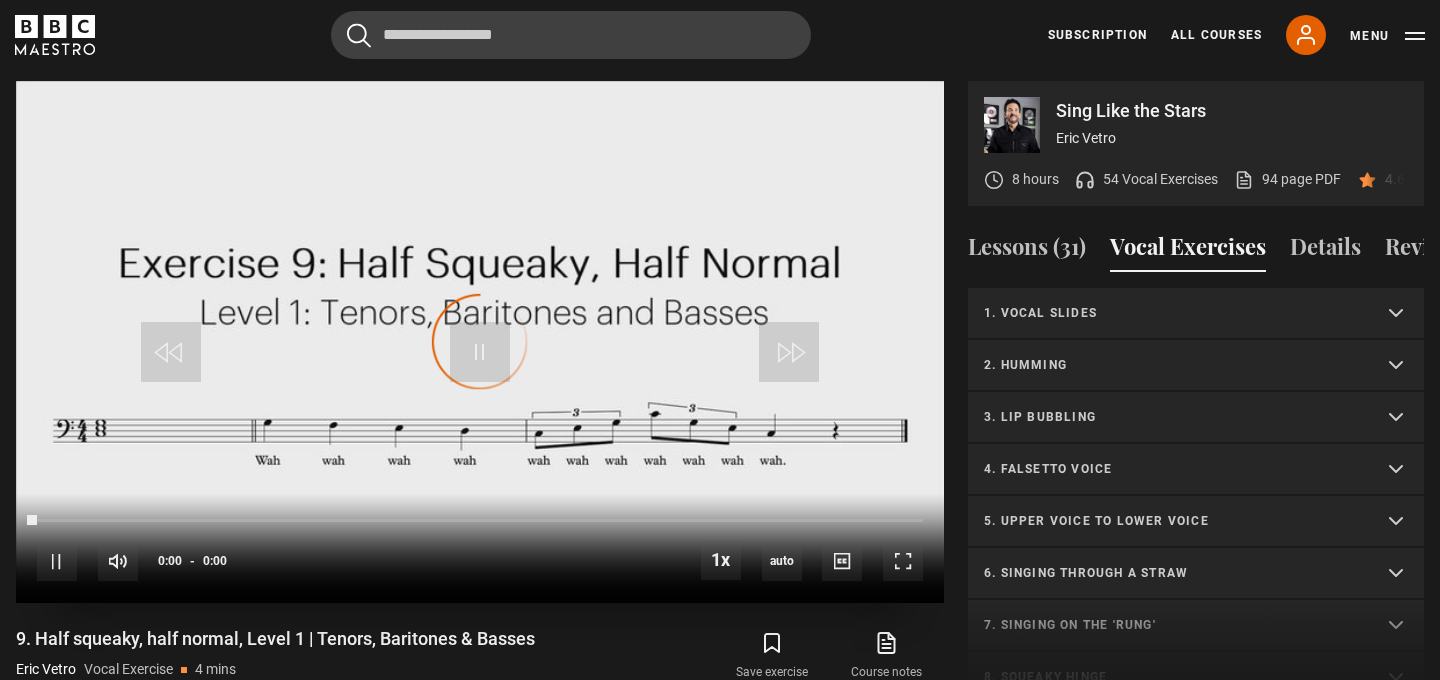 scroll, scrollTop: 956, scrollLeft: 0, axis: vertical 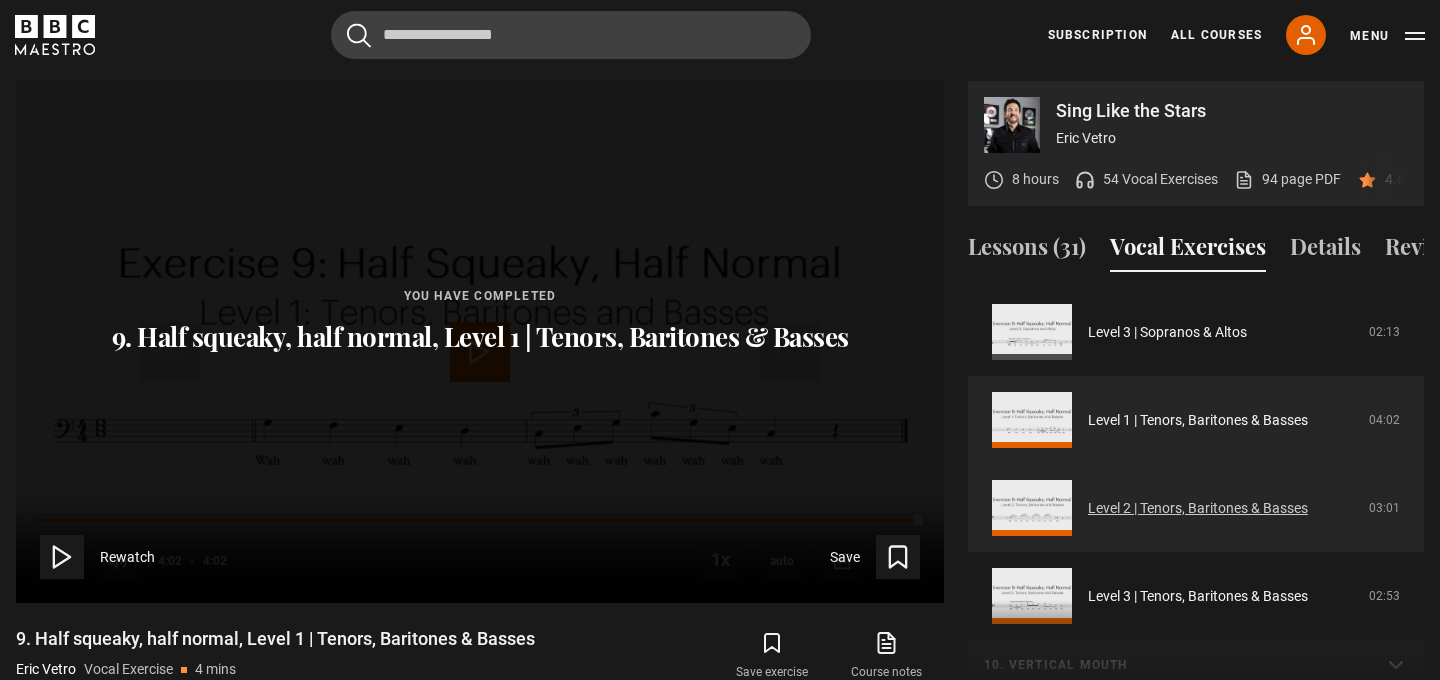 click on "Level 2 | Tenors, Baritones & Basses" at bounding box center (1198, 508) 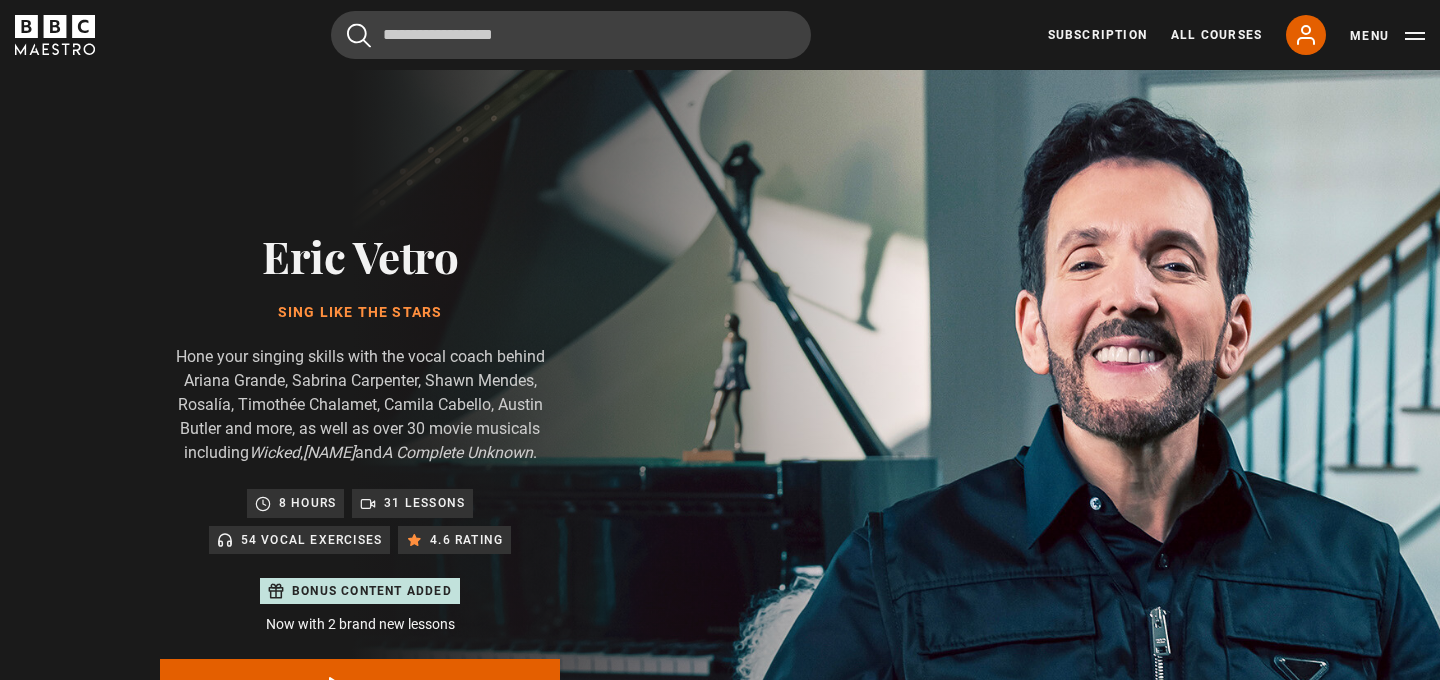 scroll, scrollTop: 956, scrollLeft: 0, axis: vertical 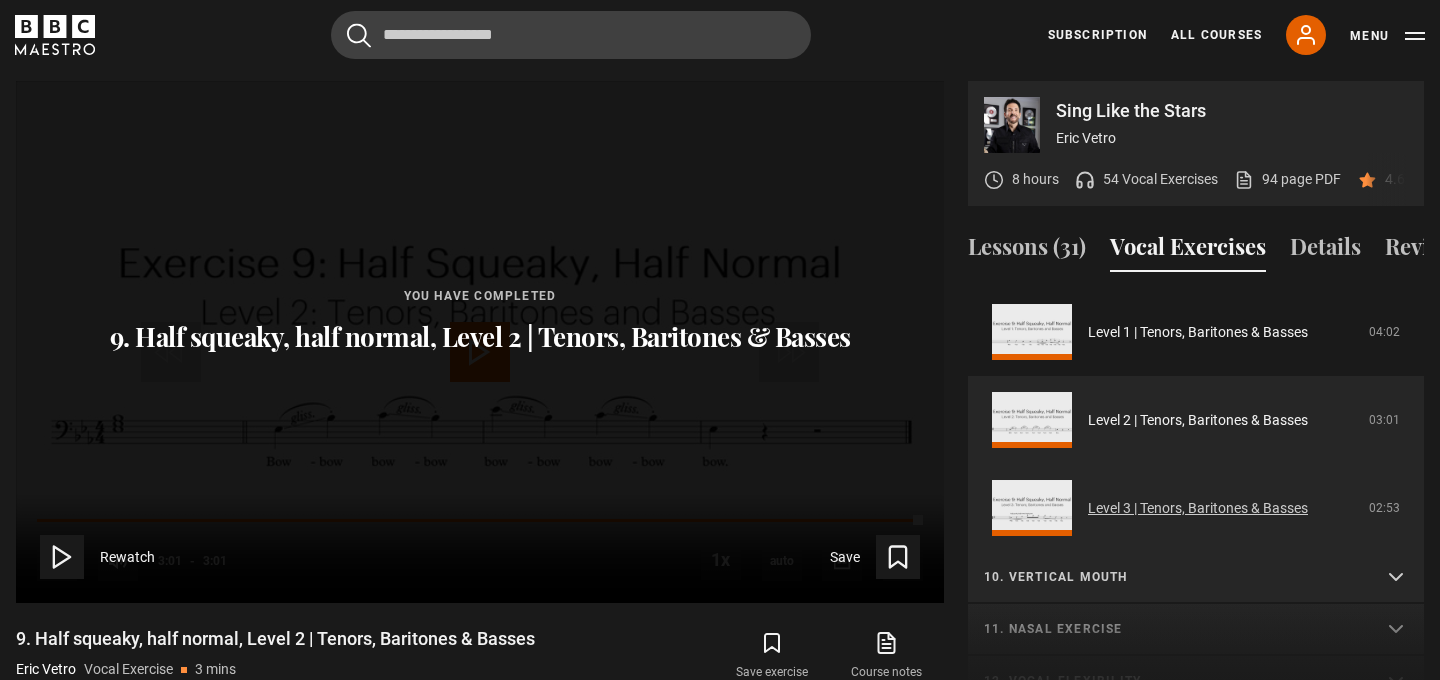 click on "Level 3 | Tenors, Baritones & Basses" at bounding box center (1198, 508) 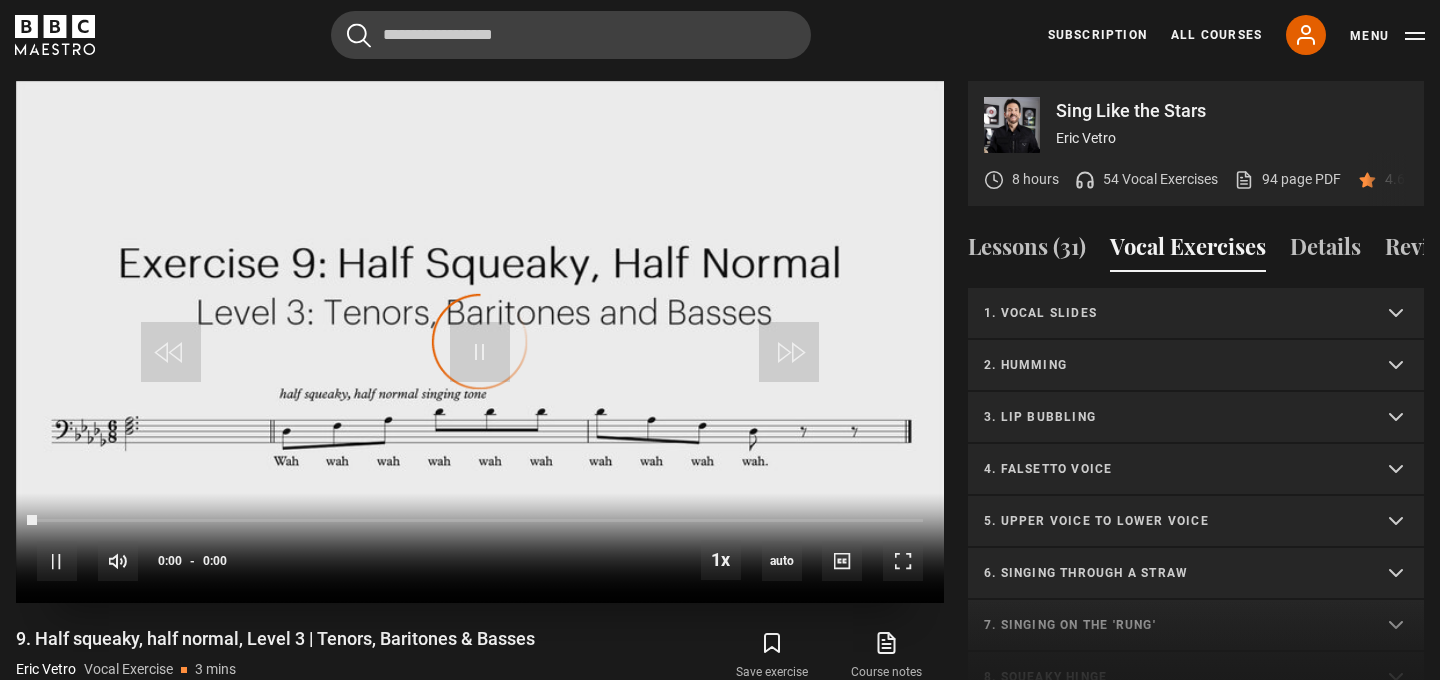 scroll, scrollTop: 956, scrollLeft: 0, axis: vertical 